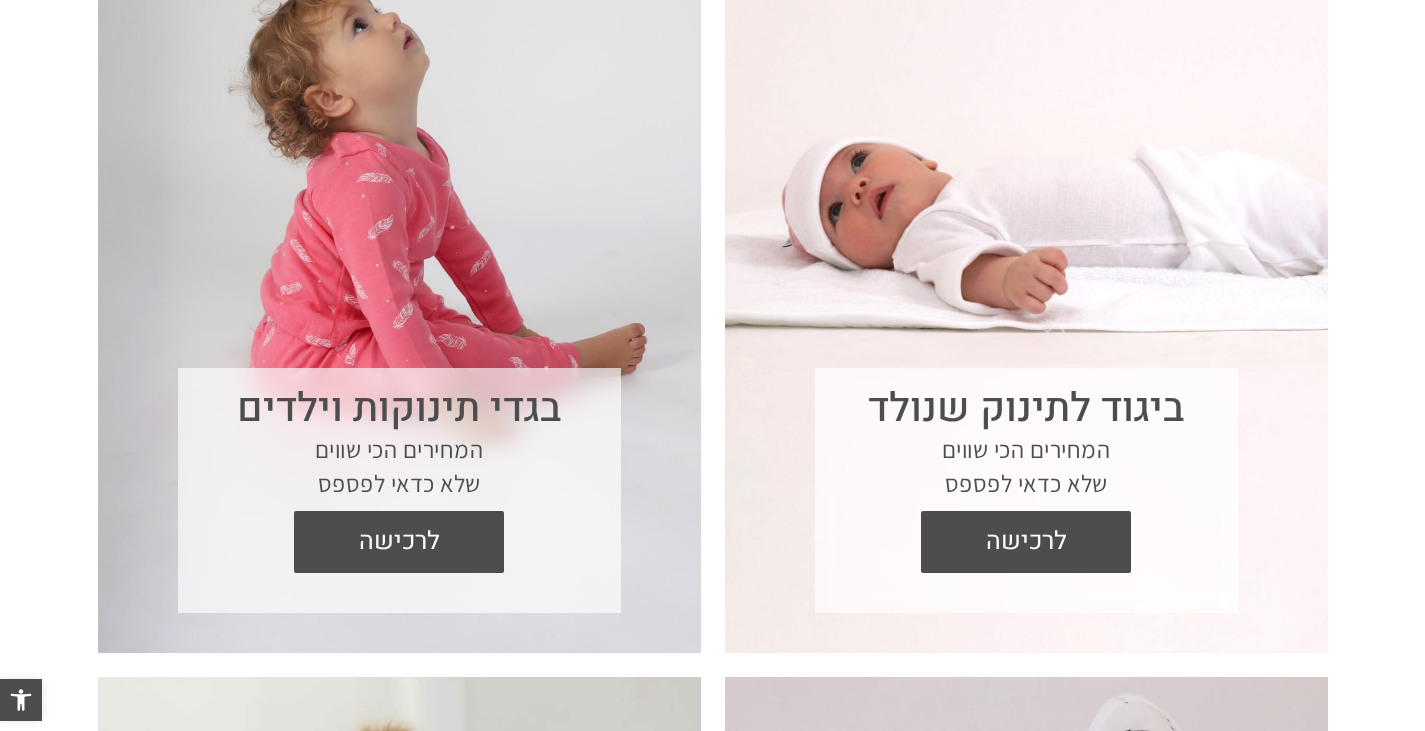 scroll, scrollTop: 900, scrollLeft: 0, axis: vertical 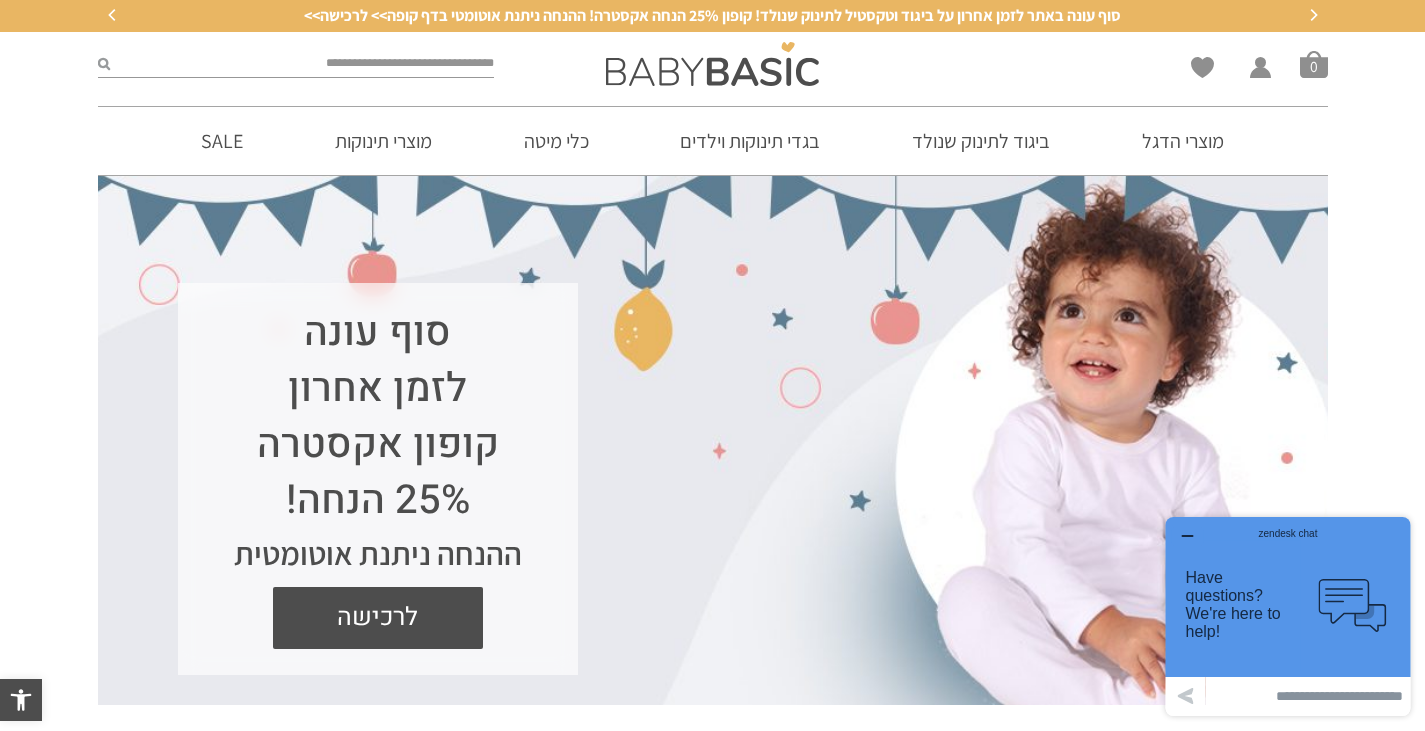 click on "סוף עונה
לזמן אחרון
קופון אקסטרה
25% הנחה!
ההנחה ניתנת אוטומטית לרכישה" at bounding box center [712, 457] 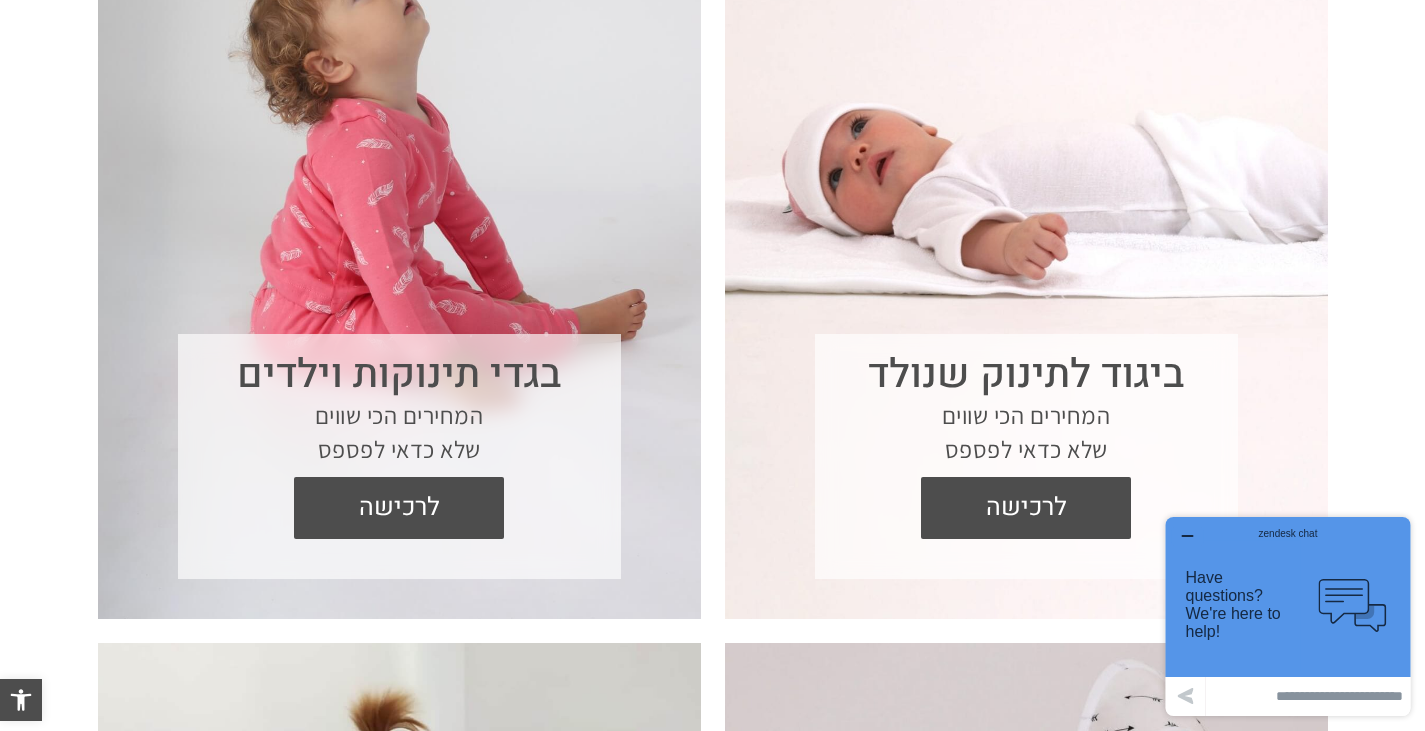 scroll, scrollTop: 900, scrollLeft: 0, axis: vertical 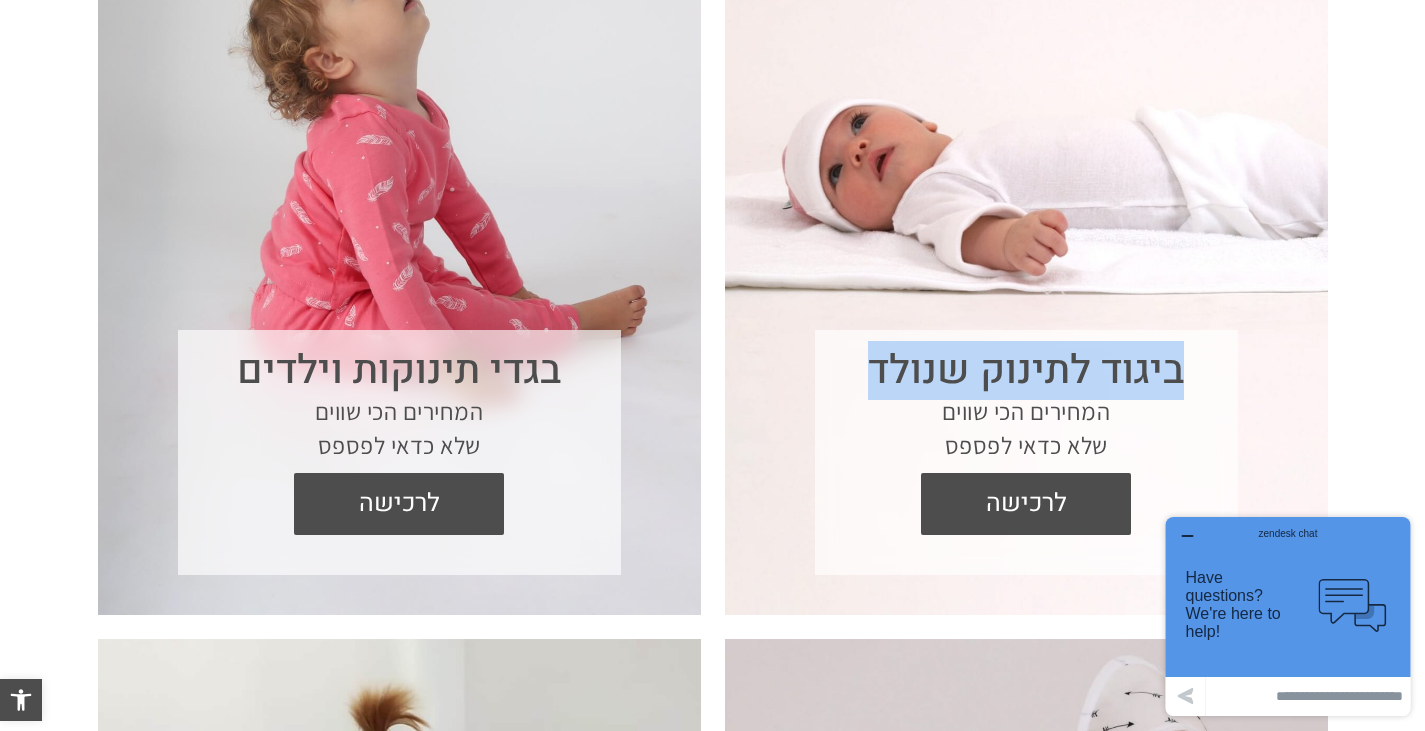 drag, startPoint x: 873, startPoint y: 367, endPoint x: 1219, endPoint y: 363, distance: 346.02313 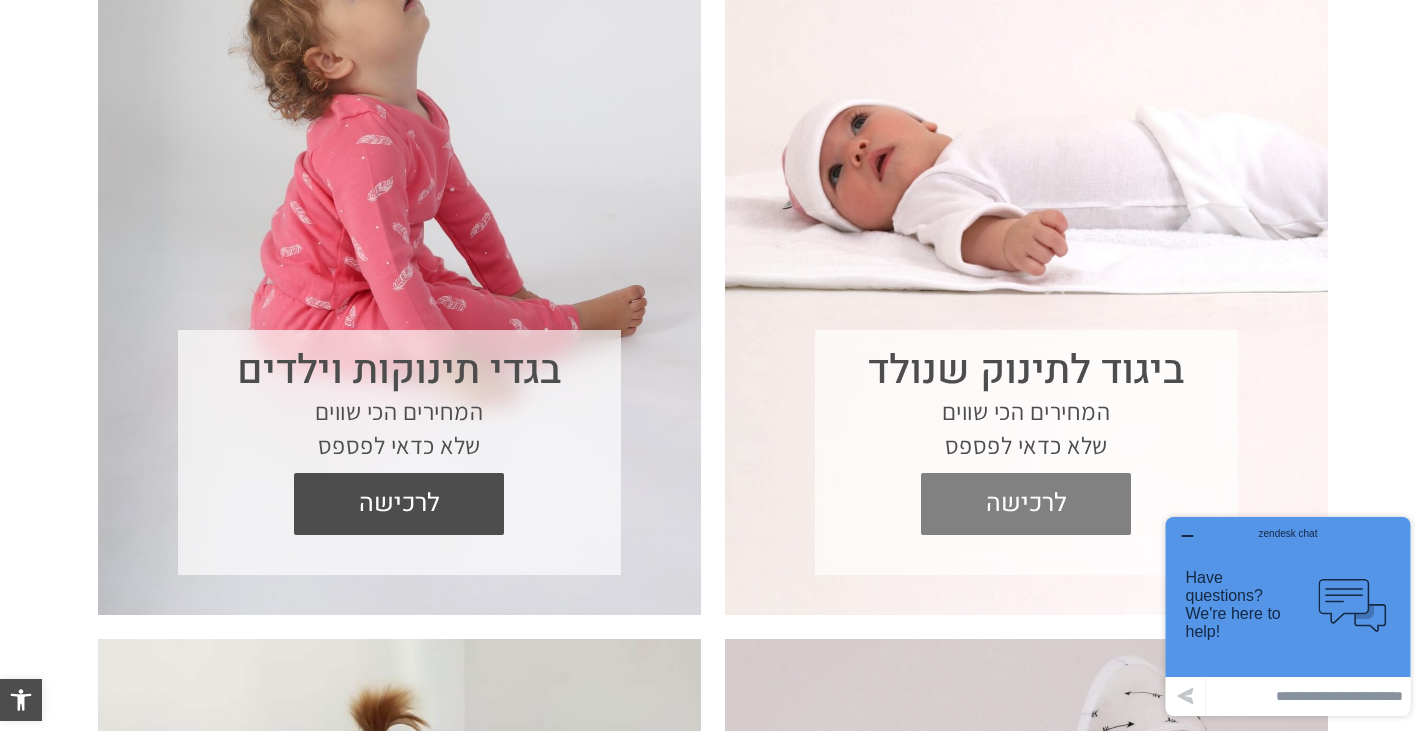 click on "לרכישה" at bounding box center (1026, 504) 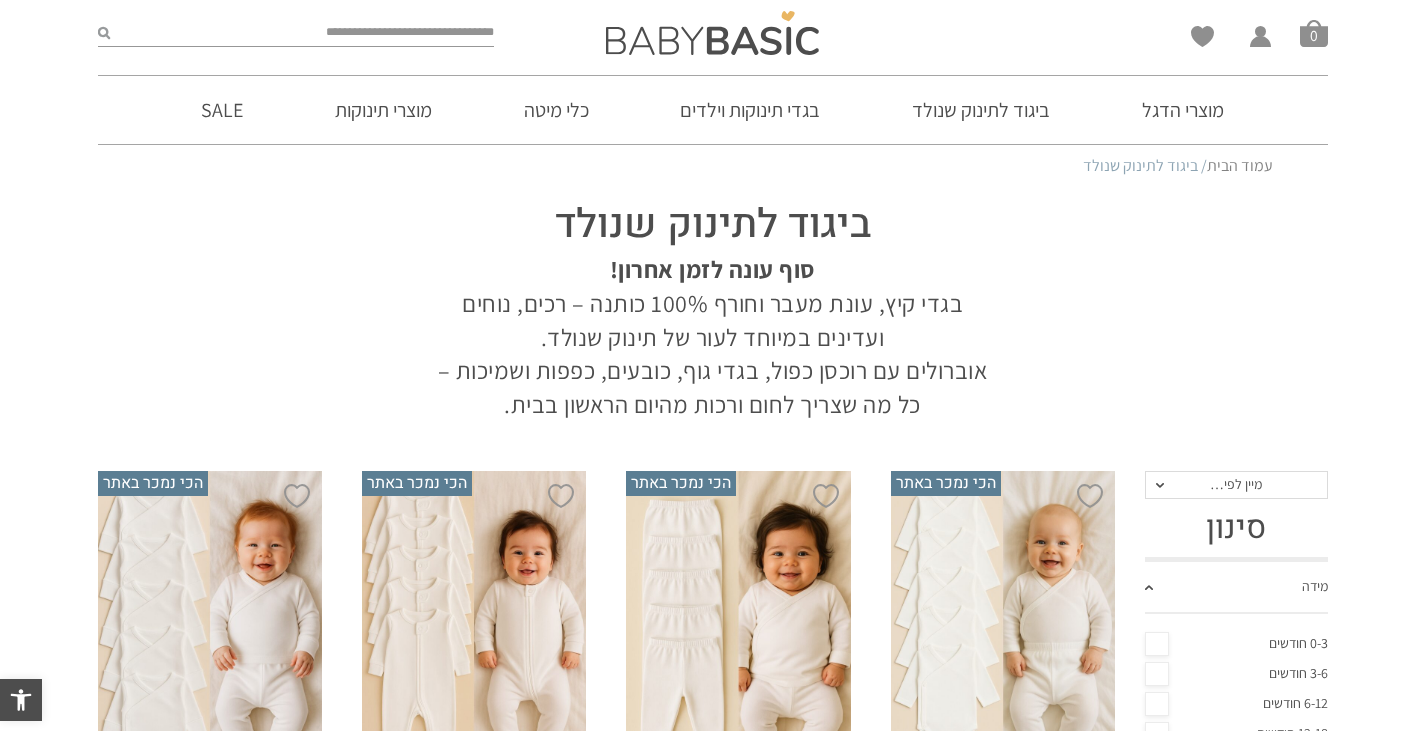scroll, scrollTop: 400, scrollLeft: 0, axis: vertical 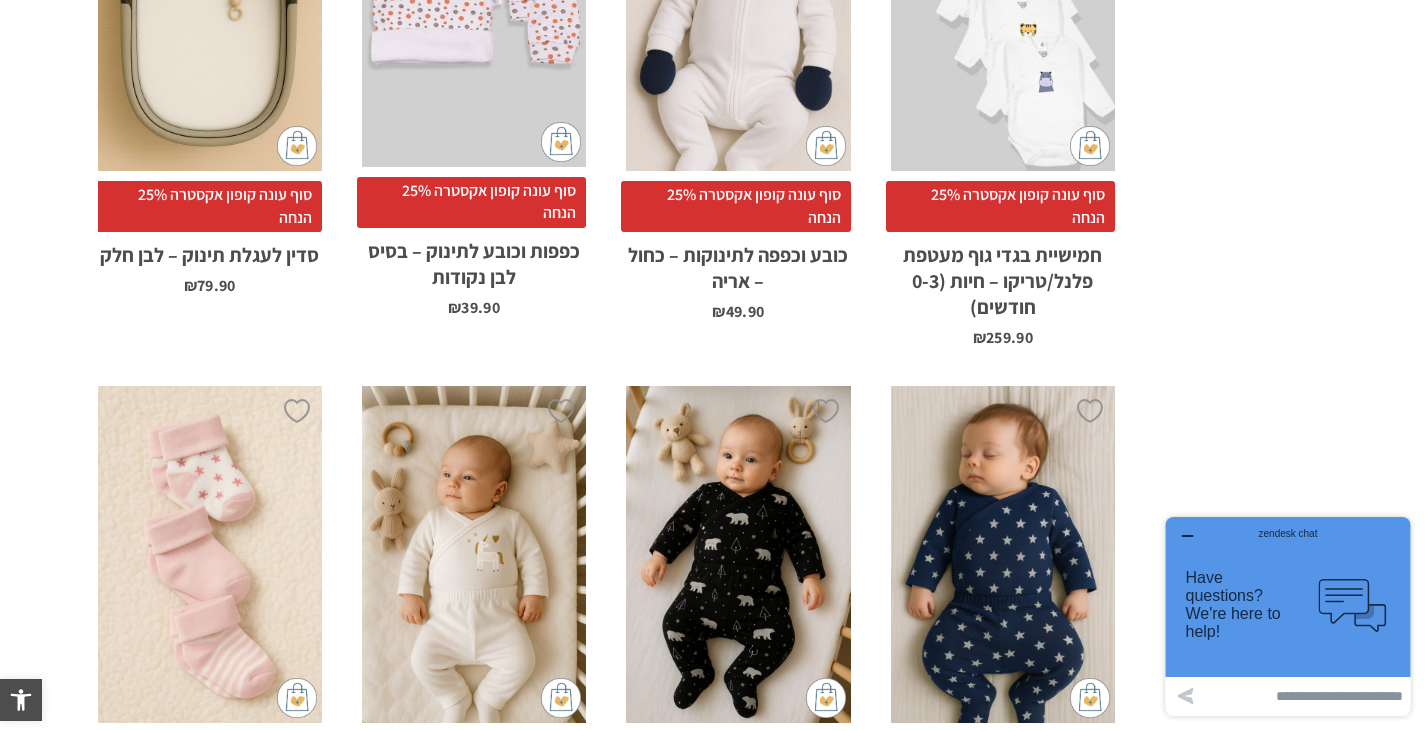 click 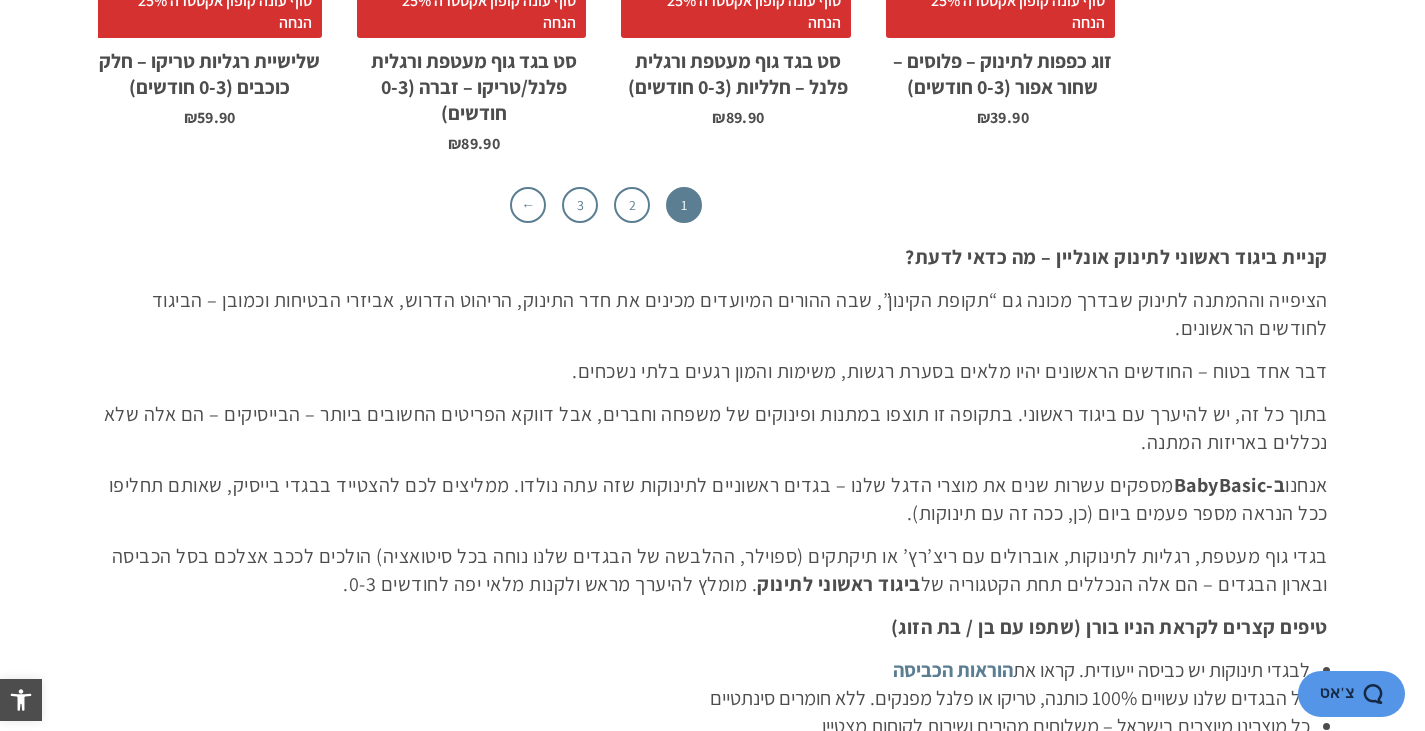scroll, scrollTop: 7031, scrollLeft: 0, axis: vertical 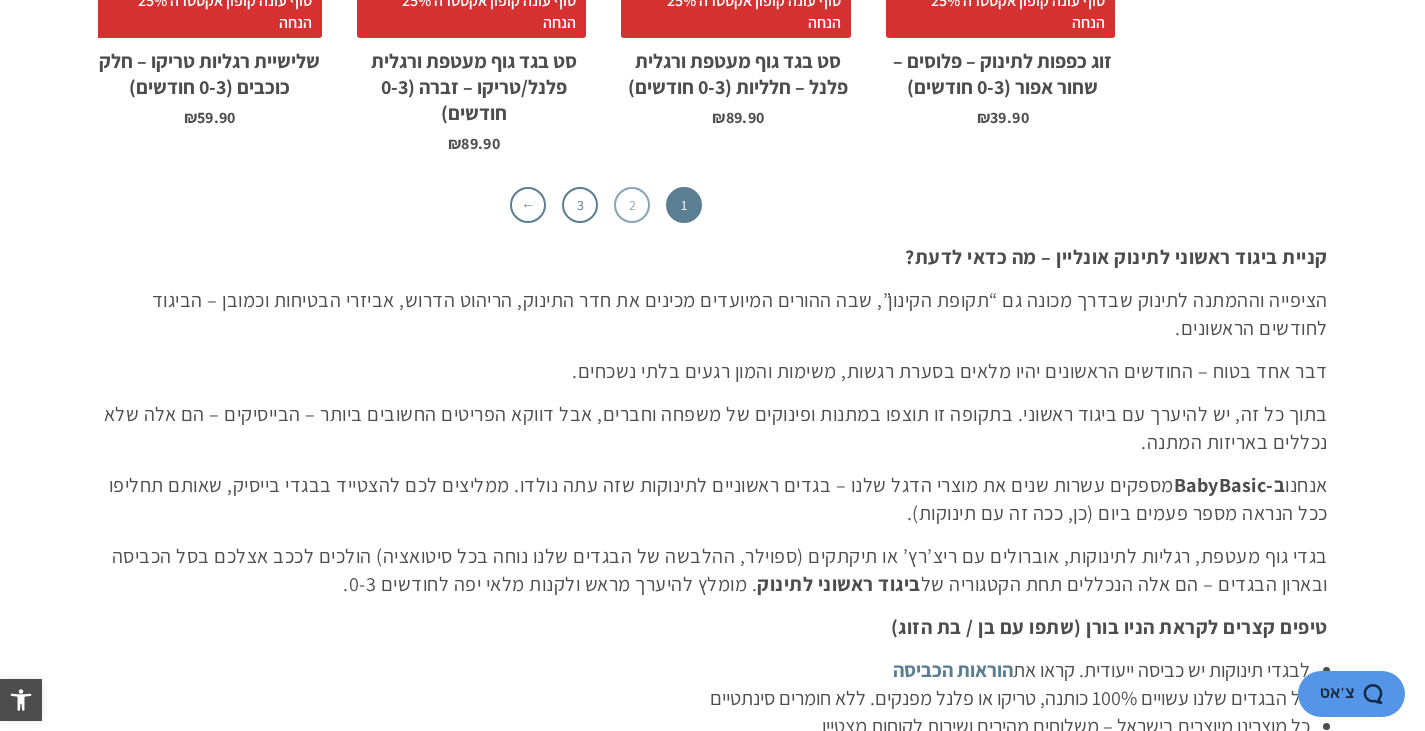 click on "2" at bounding box center (632, 205) 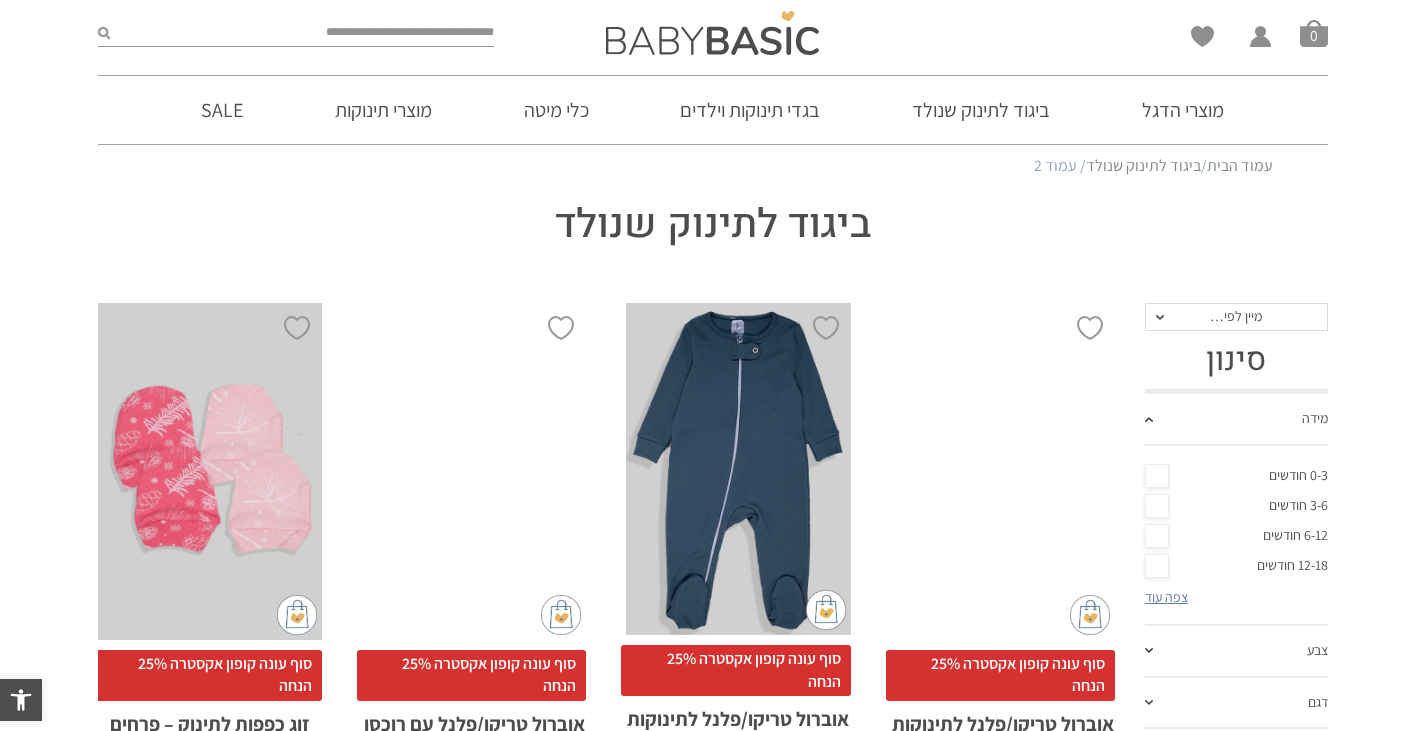 scroll, scrollTop: 0, scrollLeft: 0, axis: both 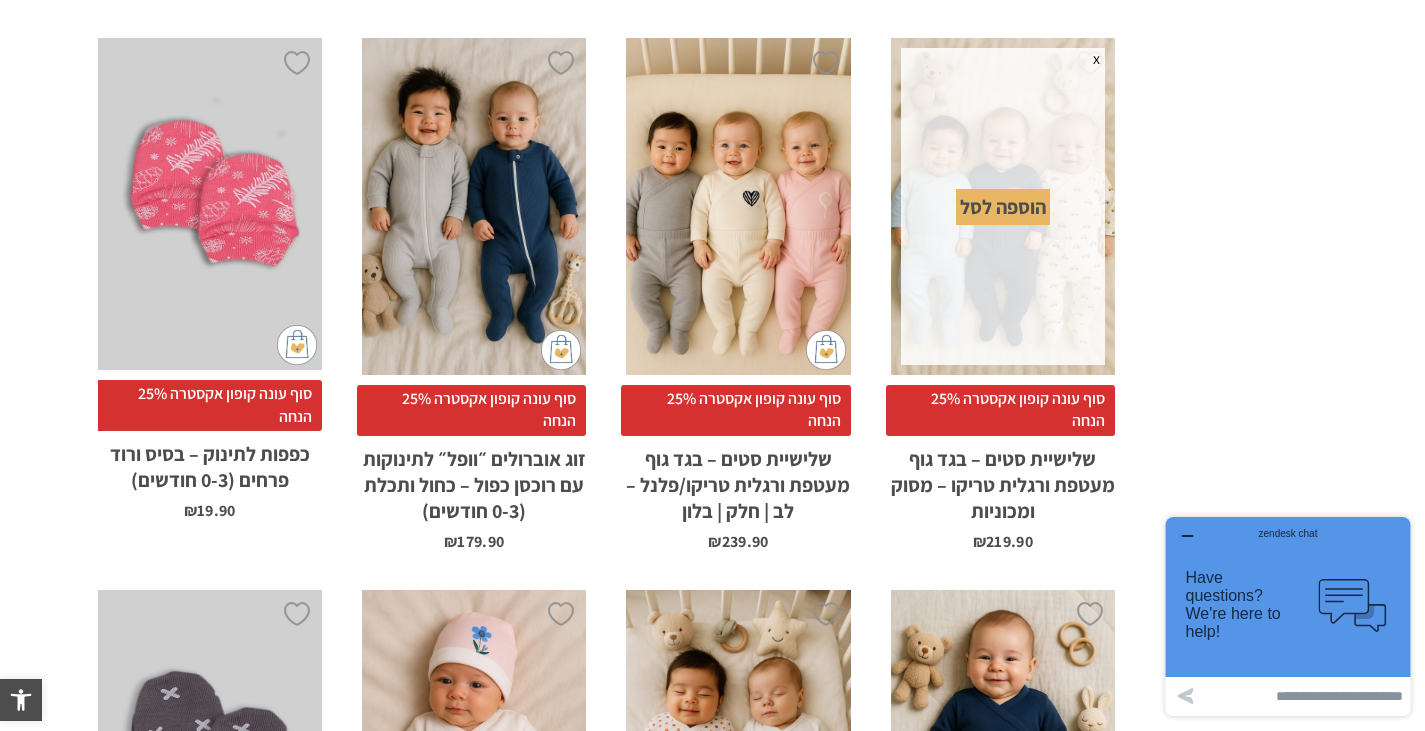 click on "x
הוספה לסל" at bounding box center (1003, 206) 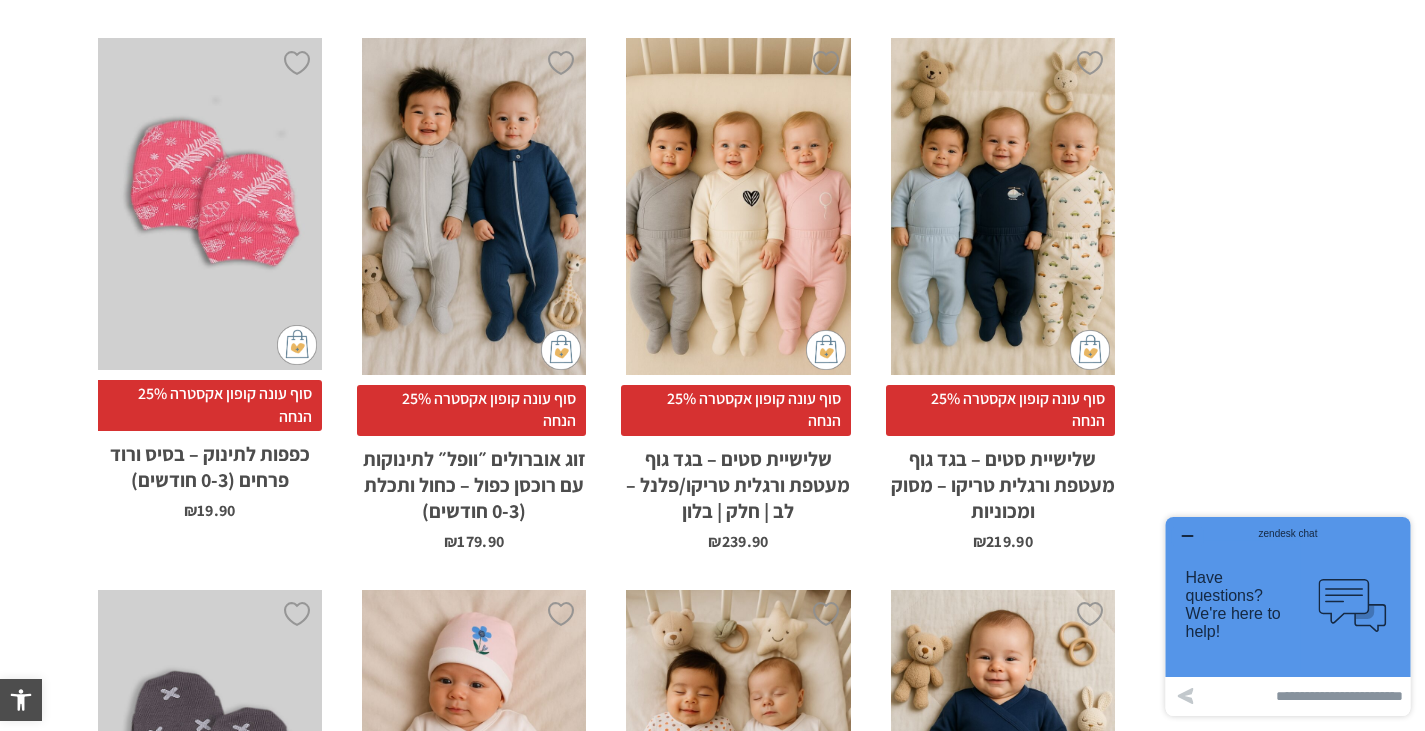 click on "x
הוספה לסל" at bounding box center (1003, 206) 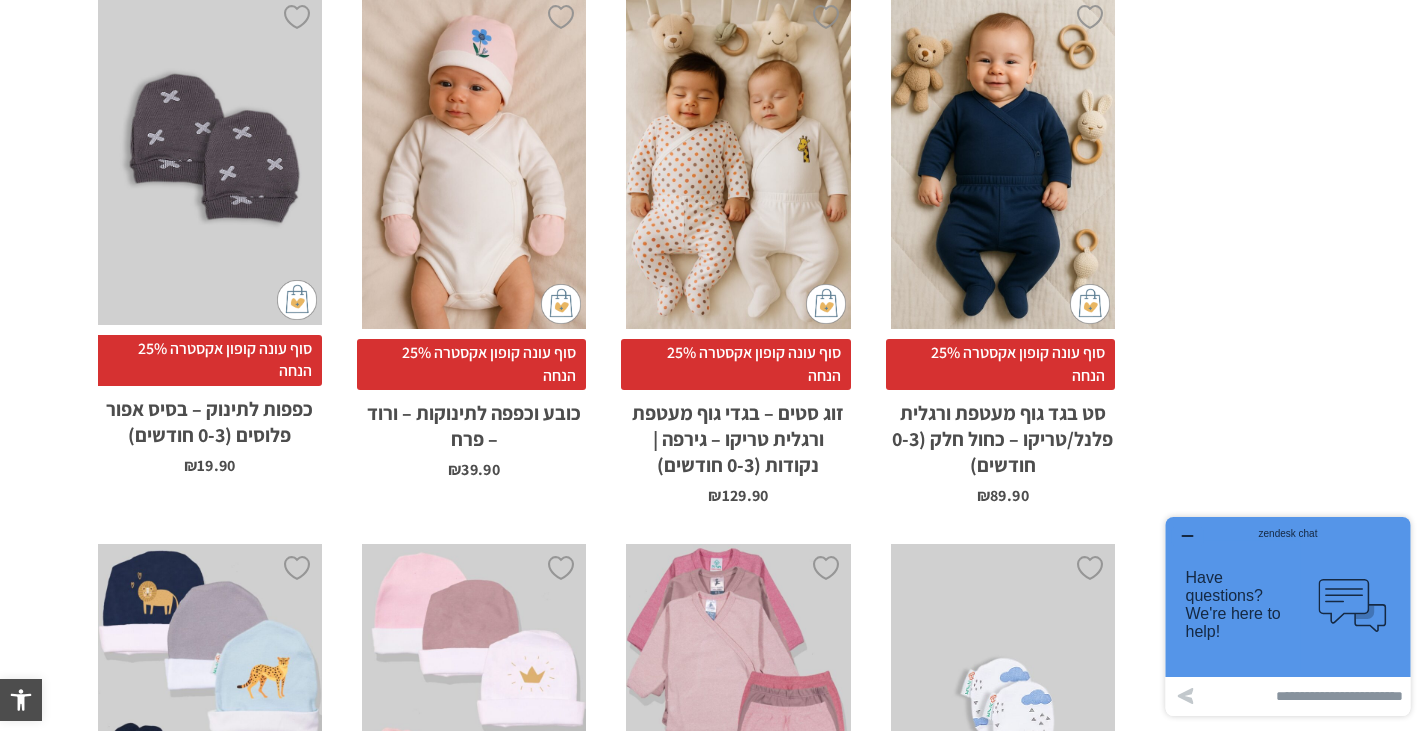 scroll, scrollTop: 3731, scrollLeft: 0, axis: vertical 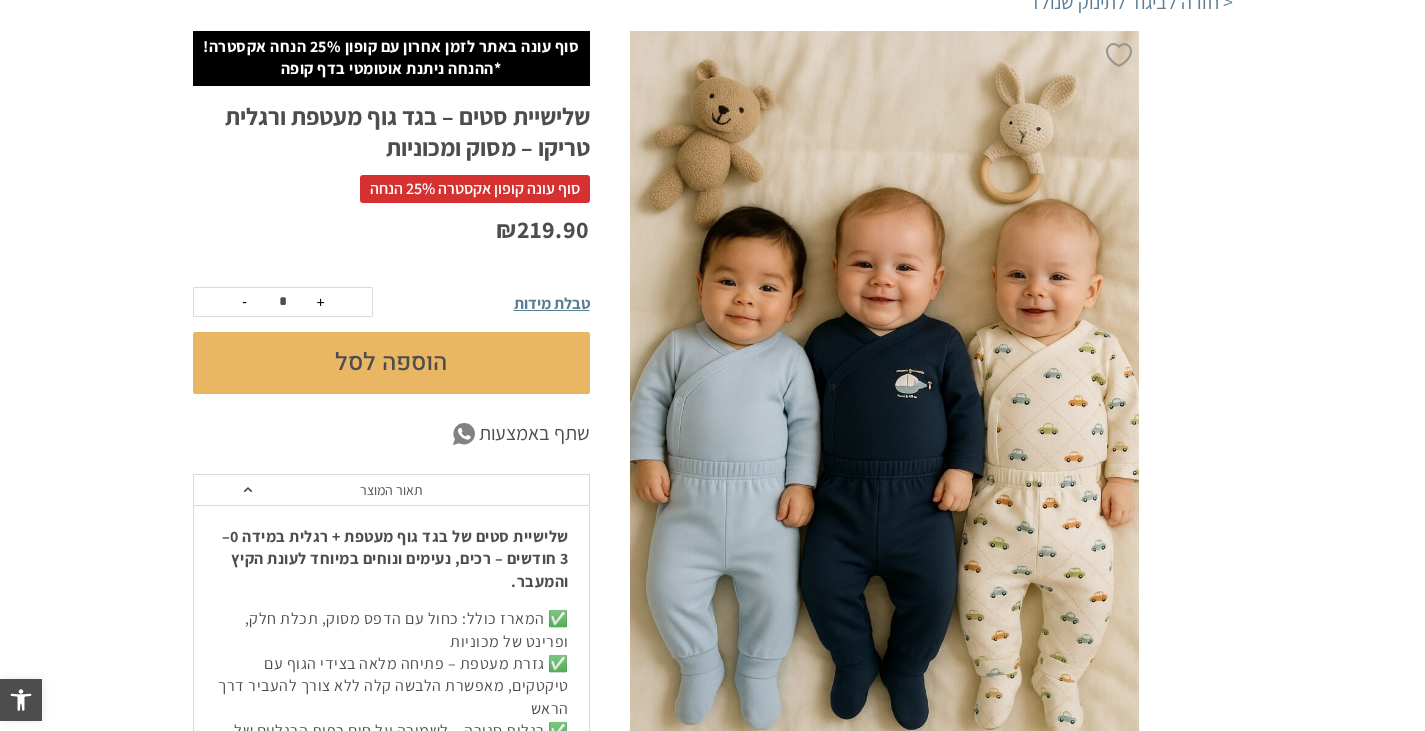 click on "טבלת מידות" at bounding box center (552, 303) 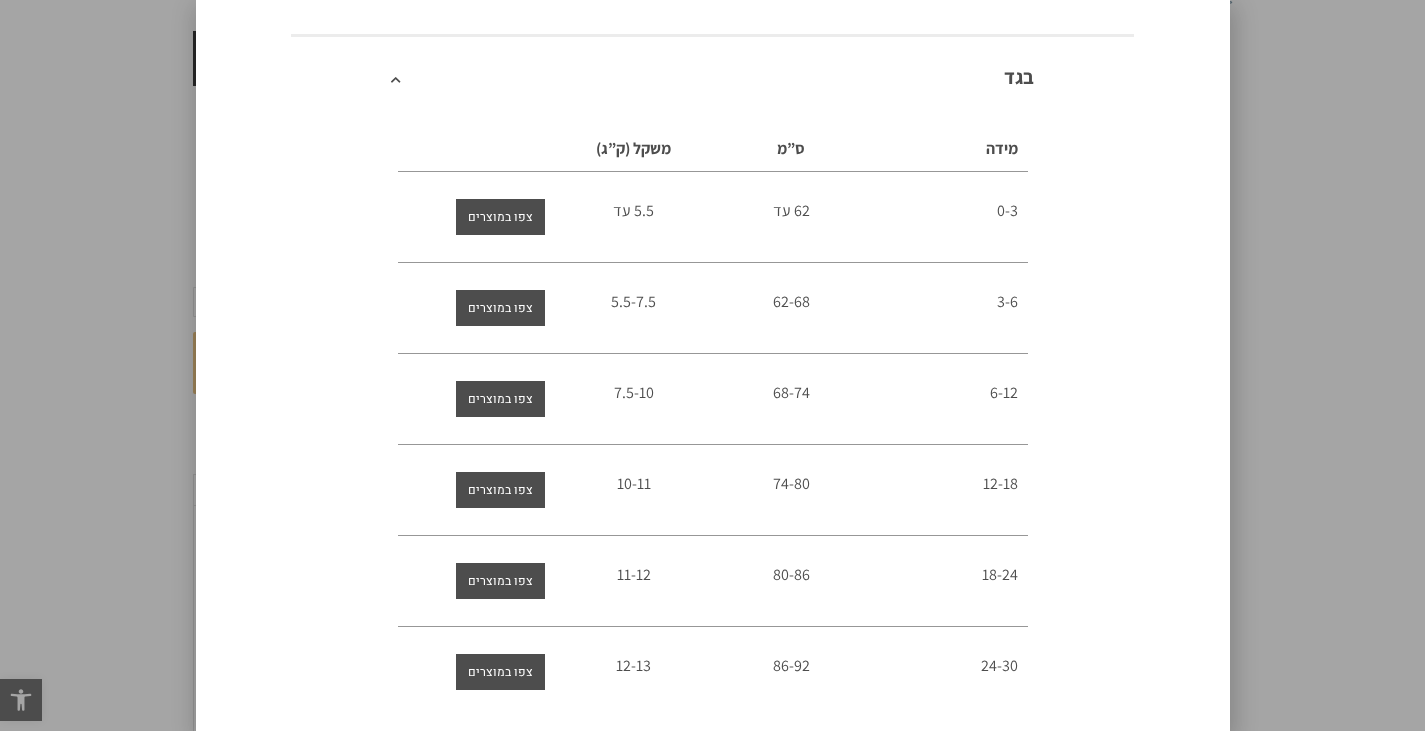 scroll, scrollTop: 0, scrollLeft: 0, axis: both 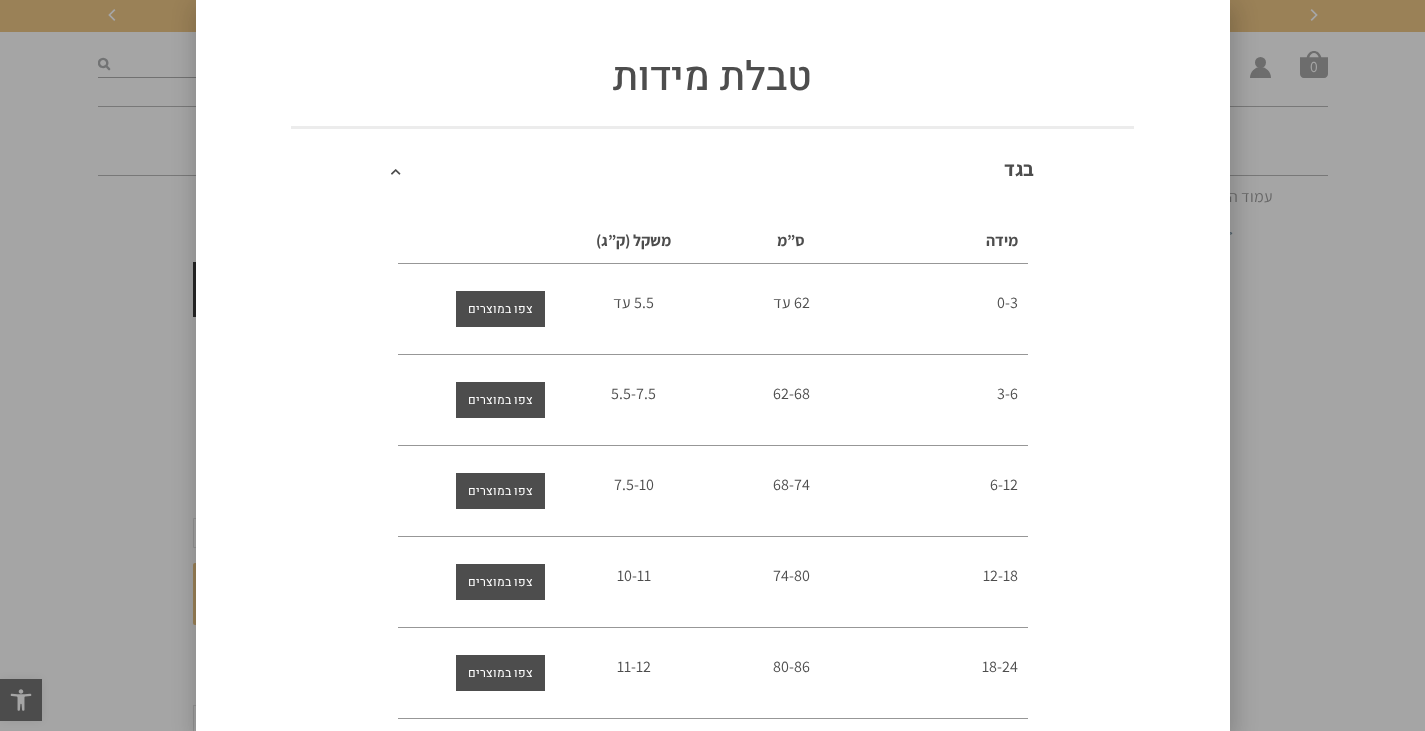 click on "טבלת מידות
בגד
מידה
ס”מ
משקל (ק”ג)
0-3
62 עד
5.5 עד
3-6
62-68
5.5-7.5
6-12" at bounding box center [712, 365] 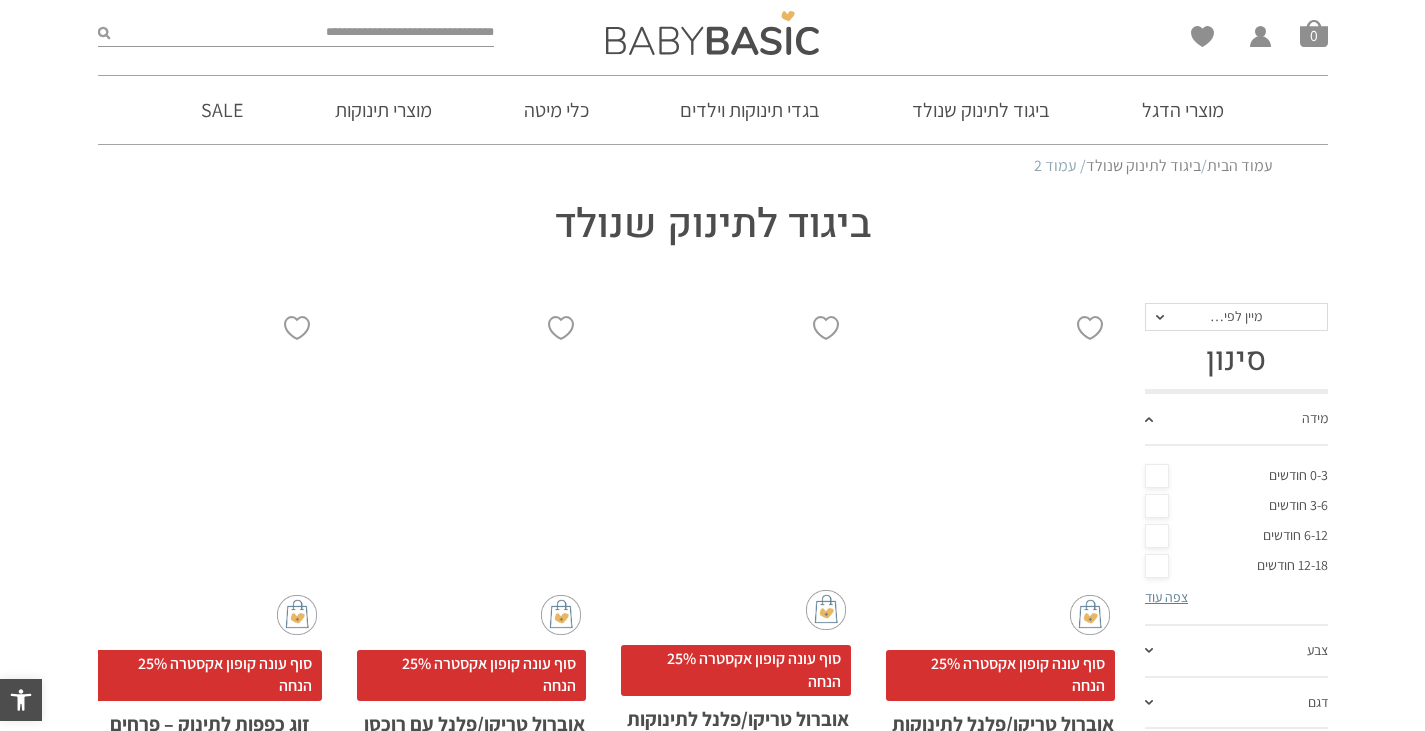 scroll, scrollTop: 3707, scrollLeft: 0, axis: vertical 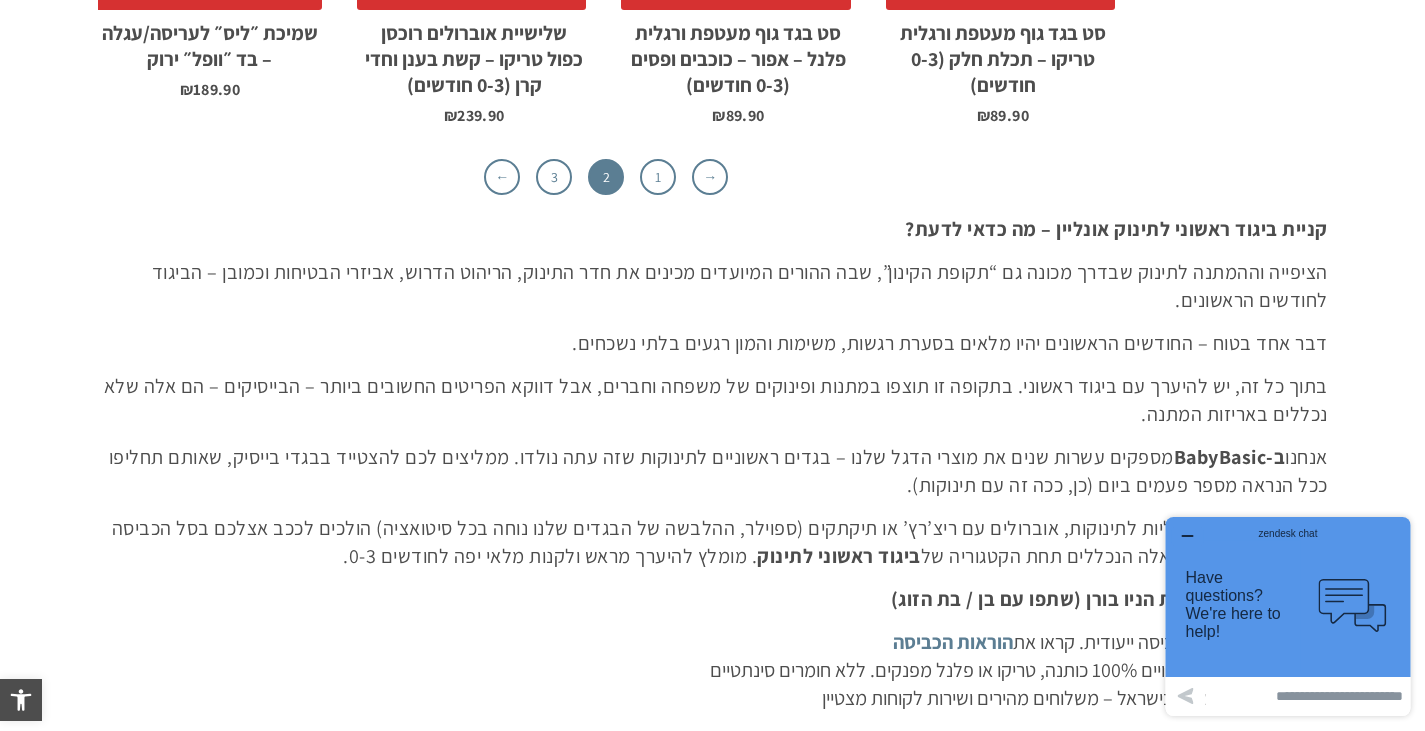 drag, startPoint x: 1187, startPoint y: 536, endPoint x: 2326, endPoint y: 1046, distance: 1247.9668 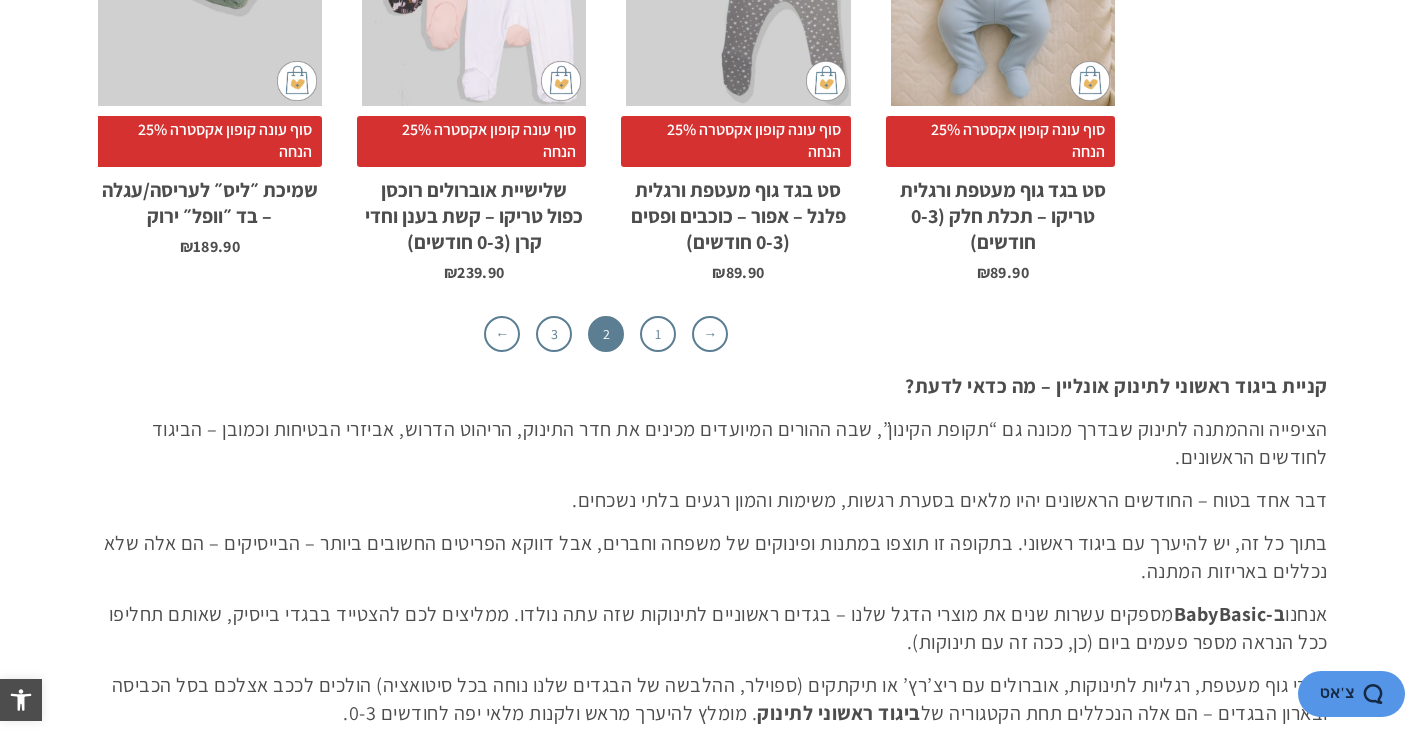 scroll, scrollTop: 6639, scrollLeft: 0, axis: vertical 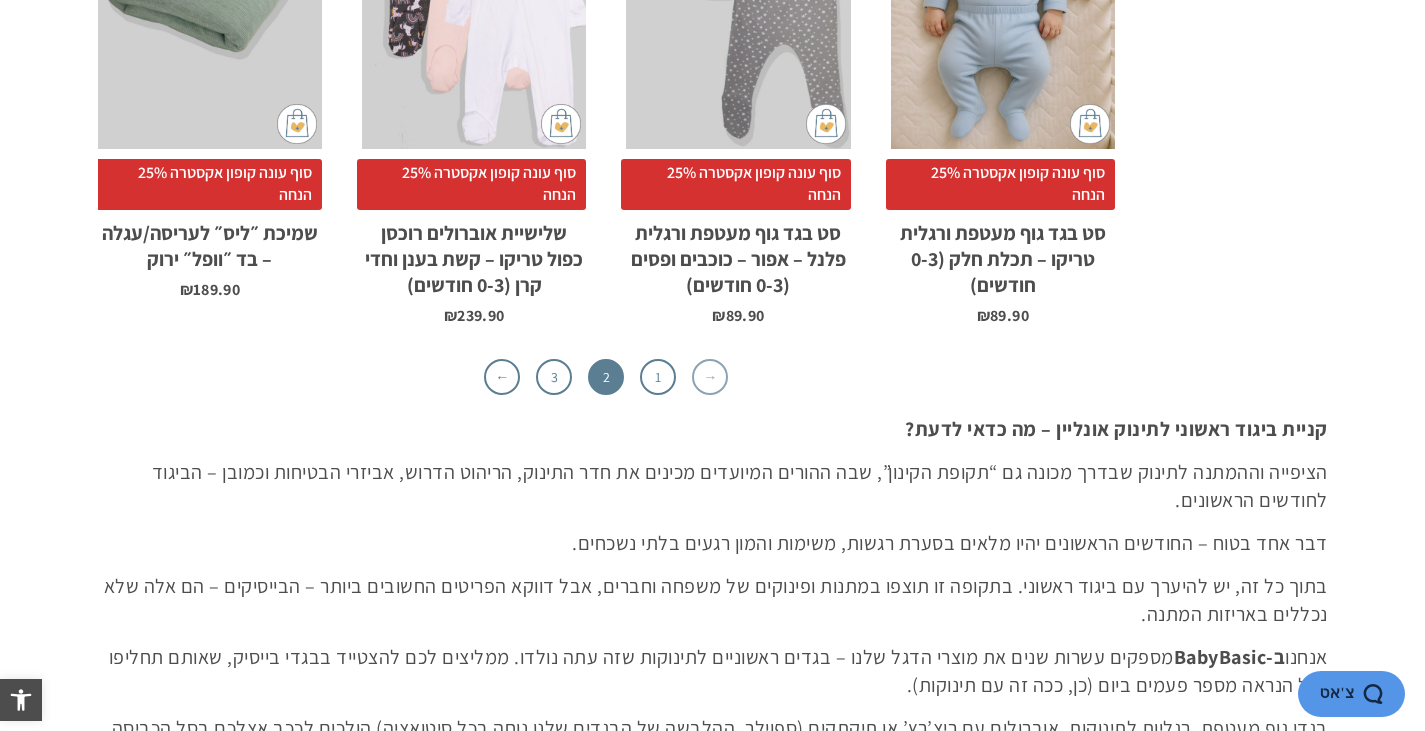 click on "→" at bounding box center (710, 377) 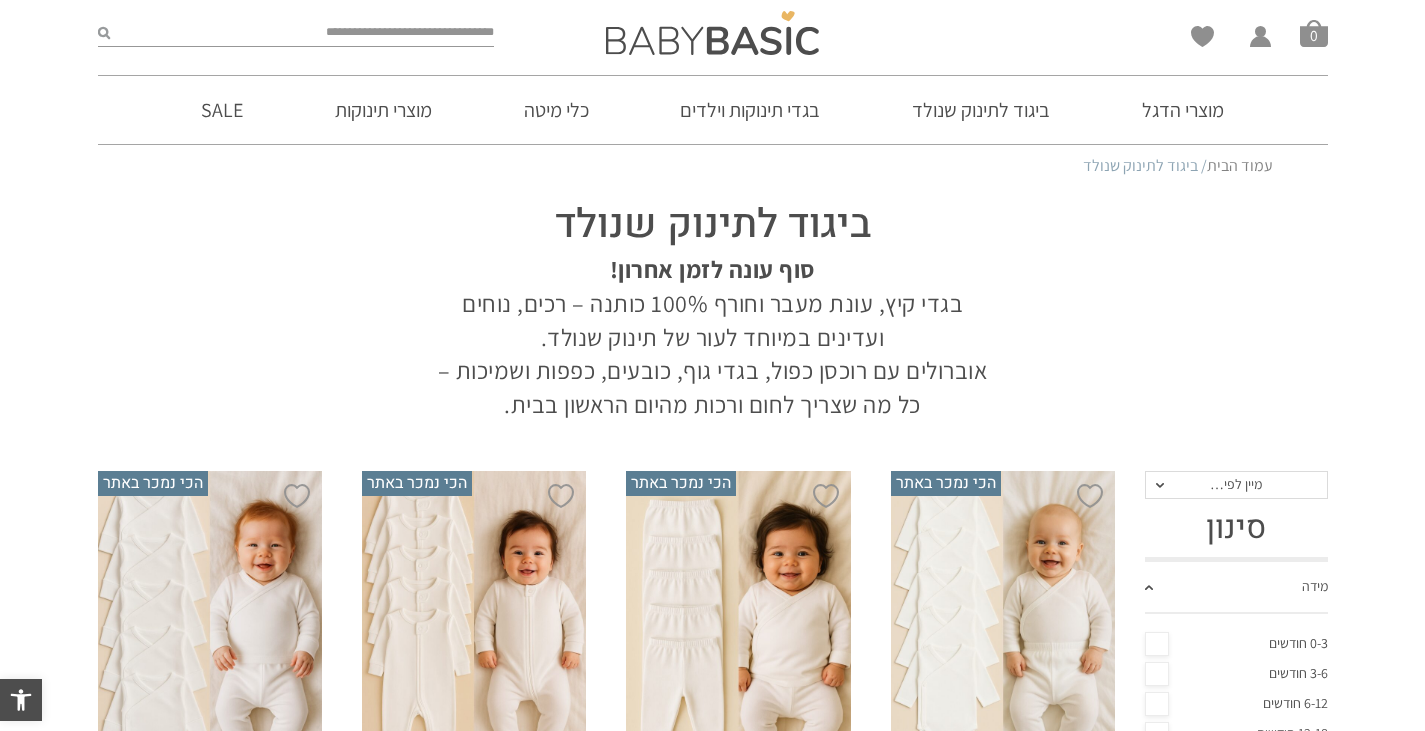 scroll, scrollTop: 0, scrollLeft: 0, axis: both 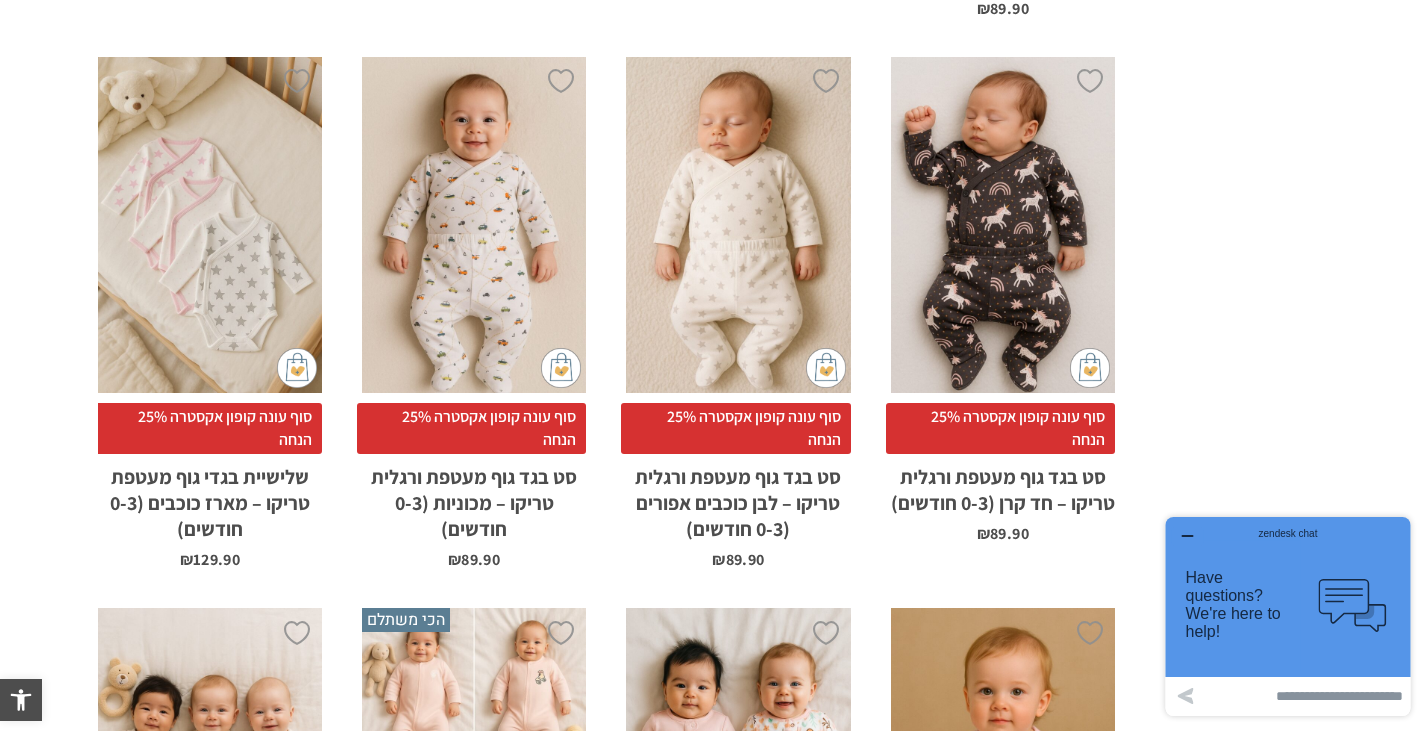 click 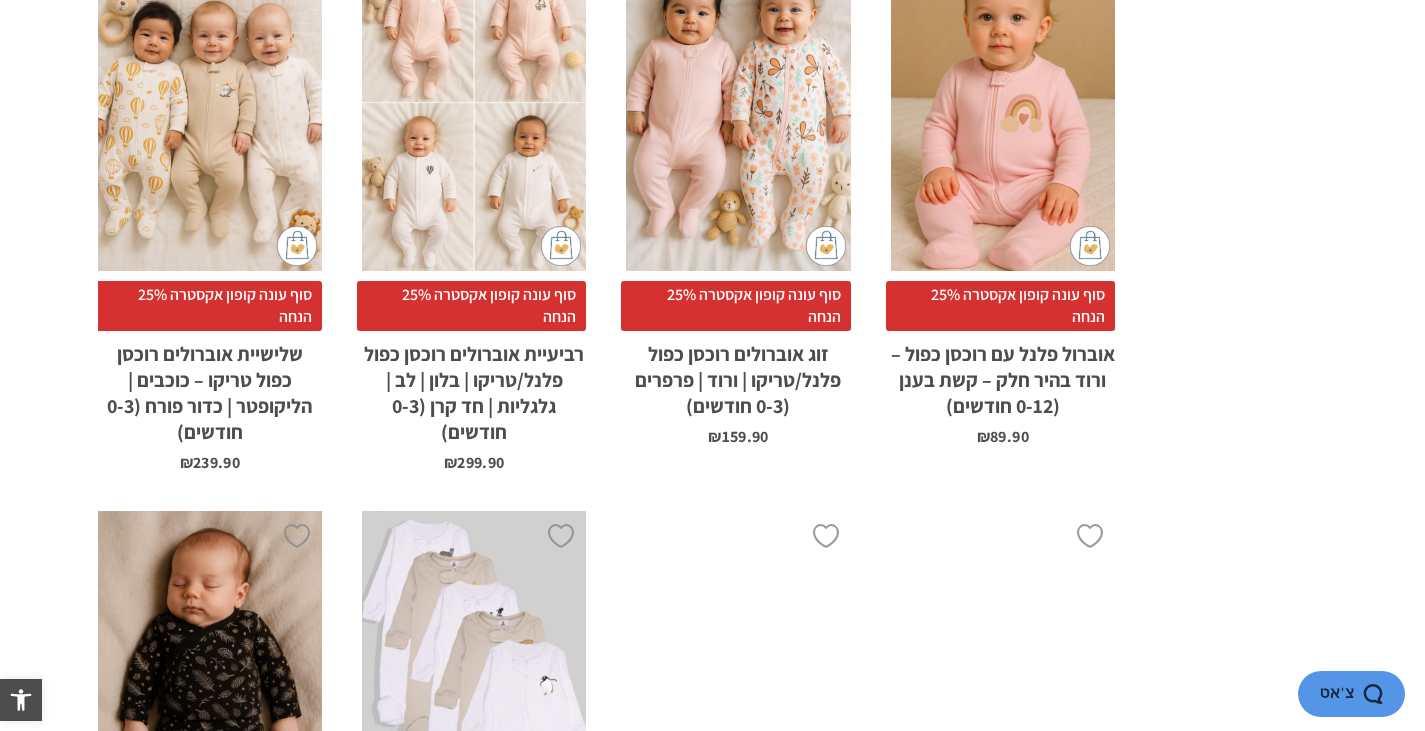 scroll, scrollTop: 2800, scrollLeft: 0, axis: vertical 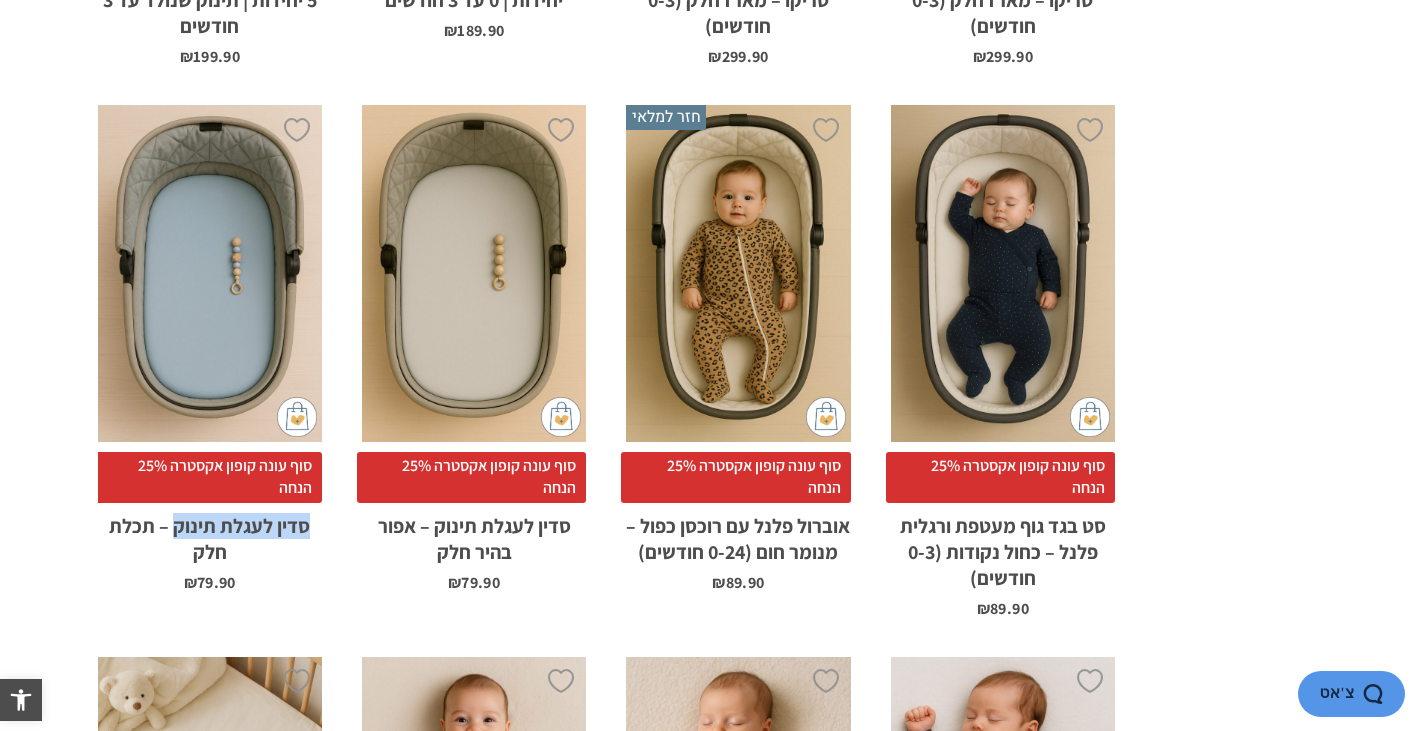 drag, startPoint x: 326, startPoint y: 533, endPoint x: 175, endPoint y: 534, distance: 151.00331 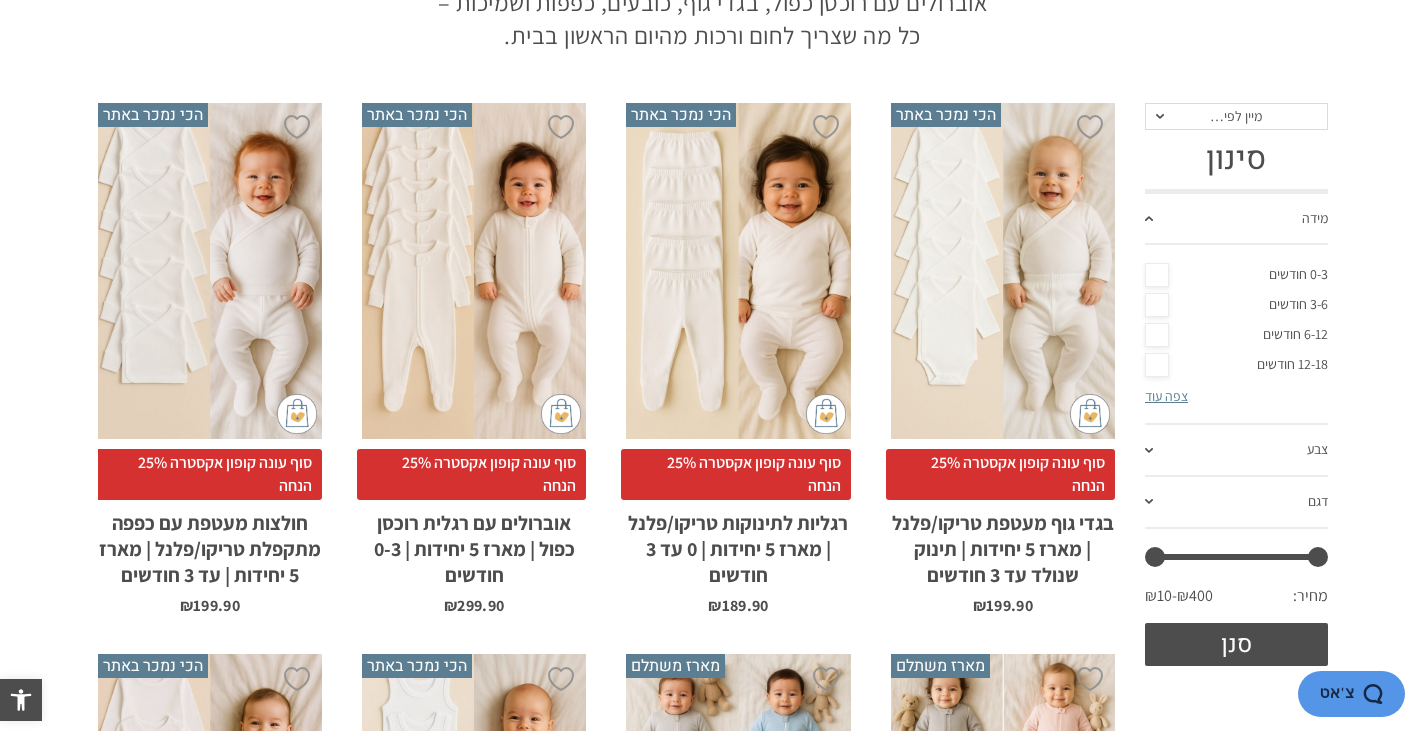scroll, scrollTop: 0, scrollLeft: 0, axis: both 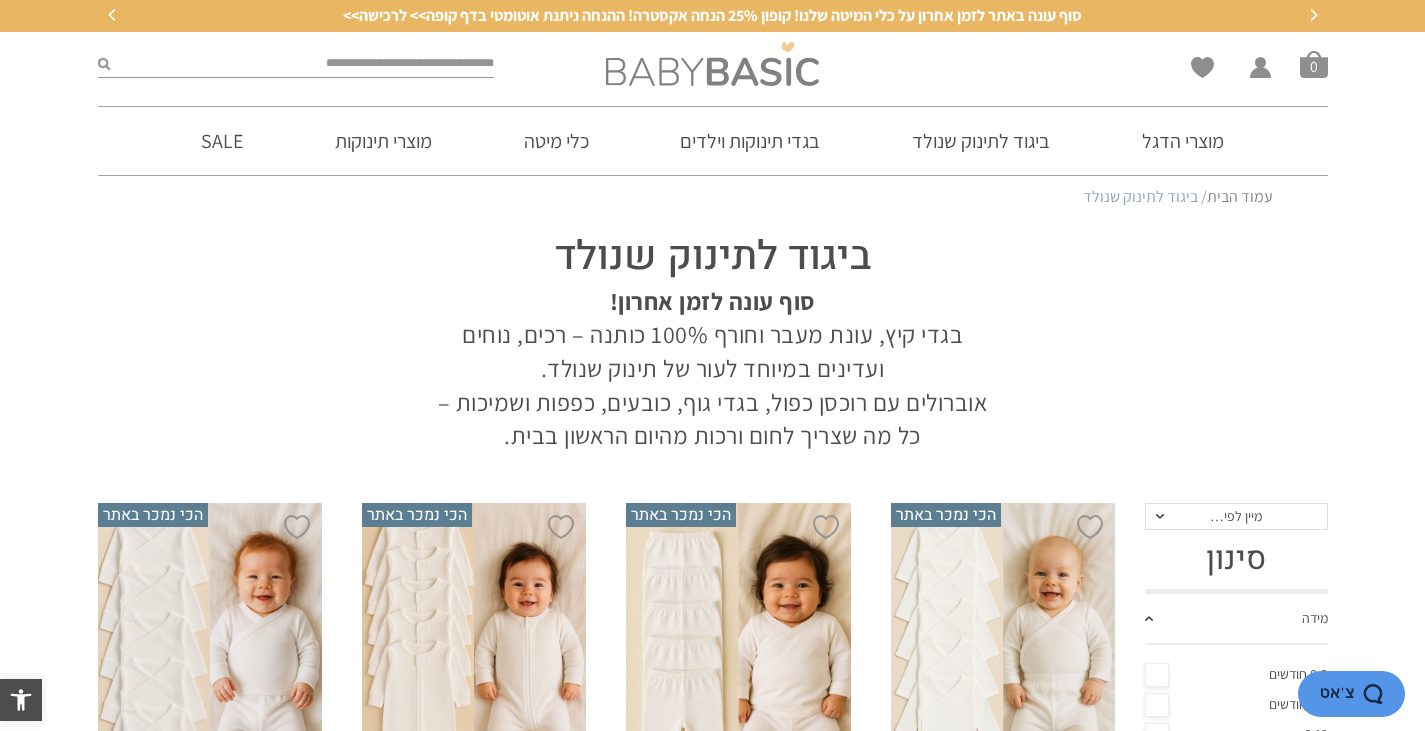 click at bounding box center (712, 64) 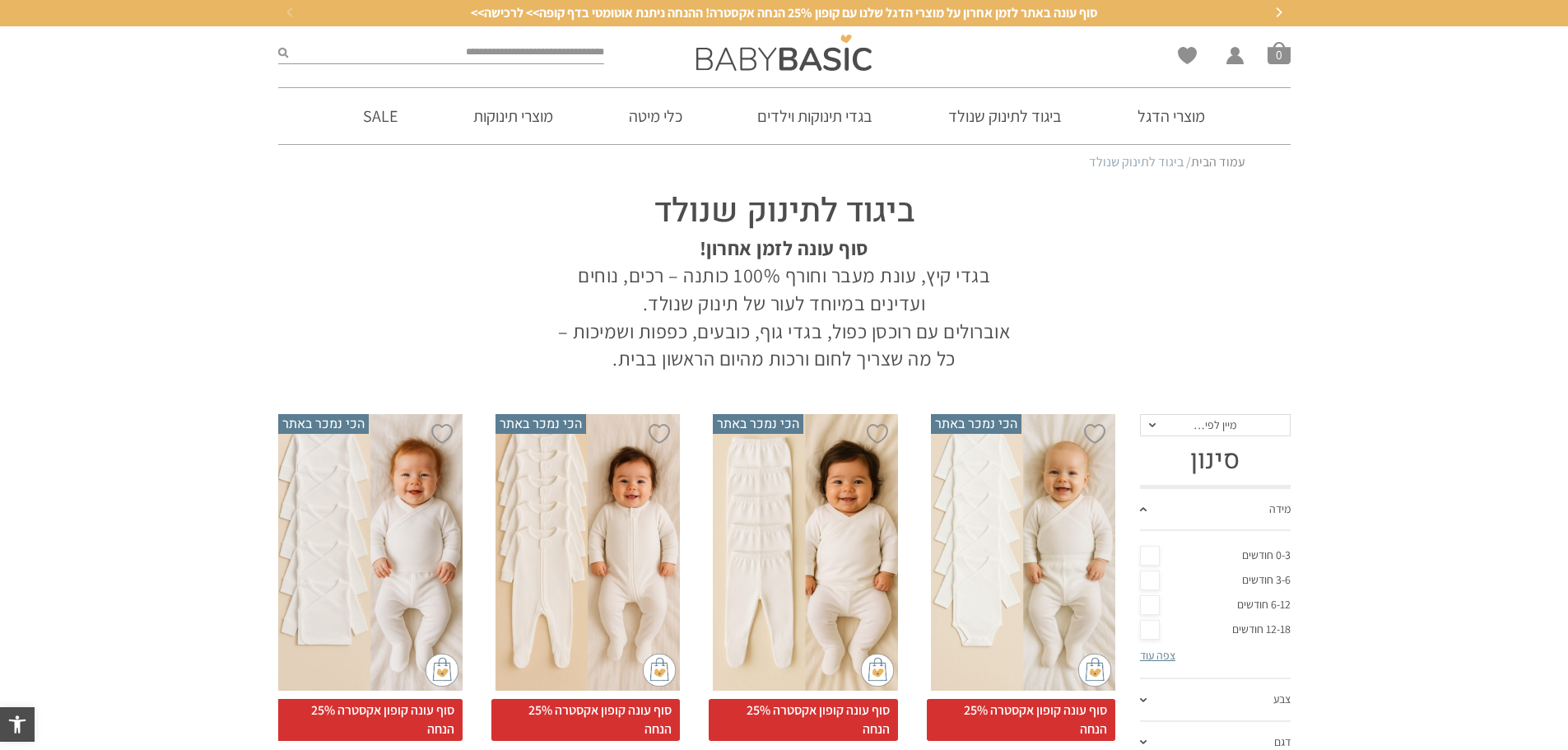 scroll, scrollTop: 0, scrollLeft: 0, axis: both 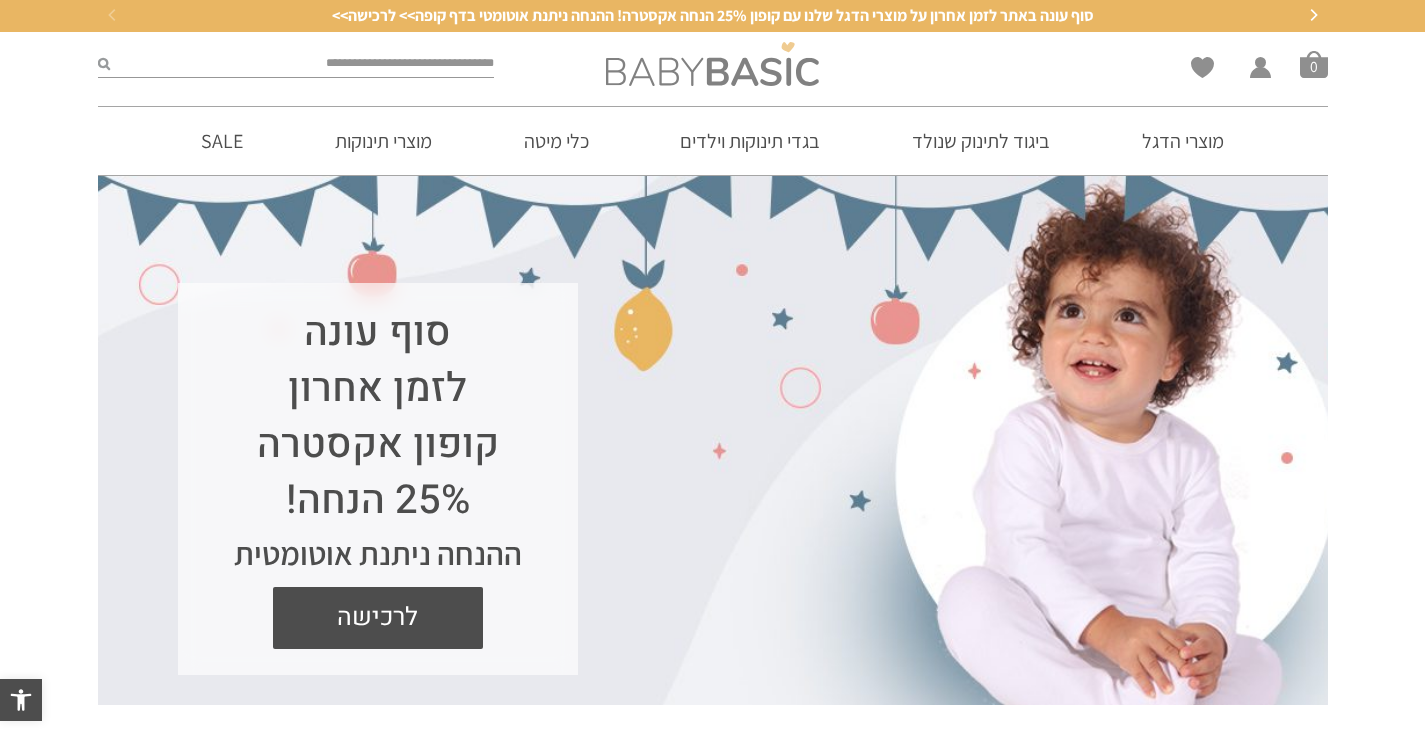 click at bounding box center (712, 64) 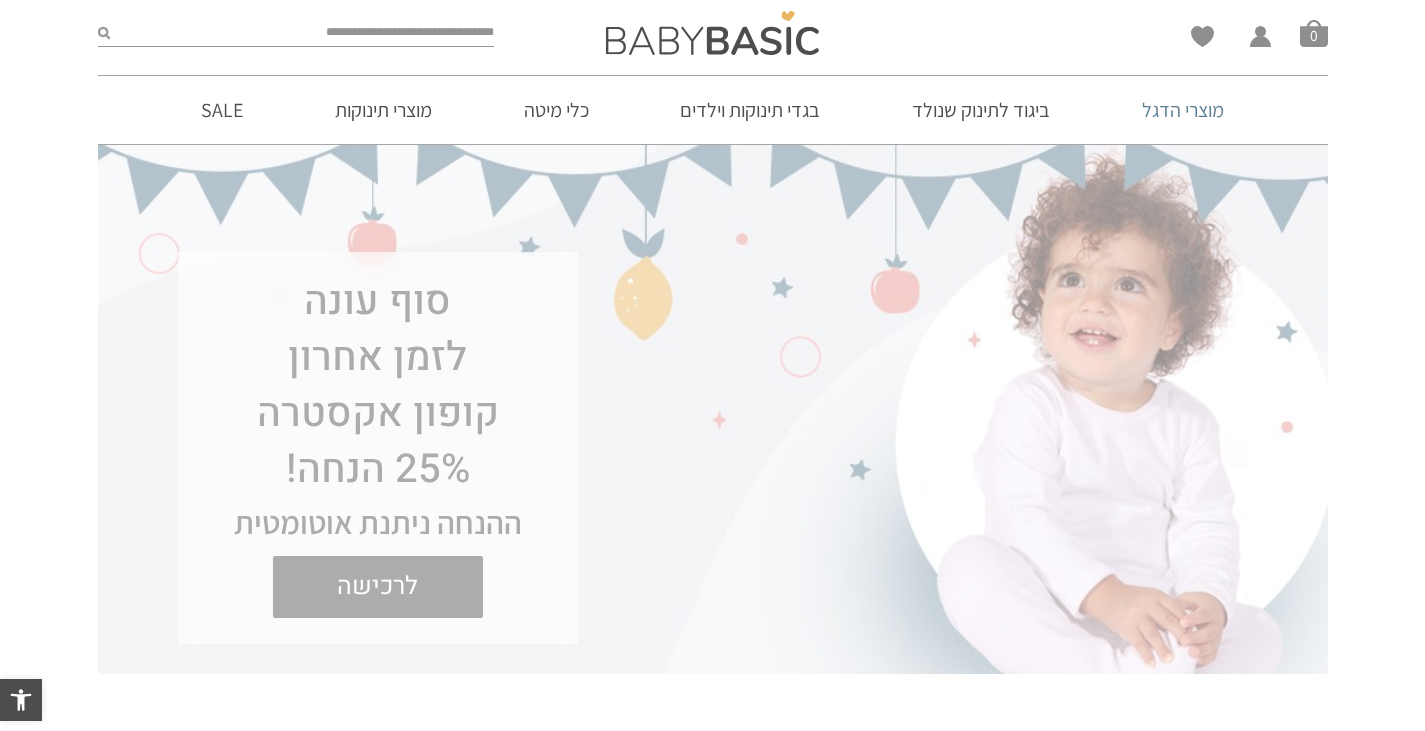 scroll, scrollTop: 0, scrollLeft: 0, axis: both 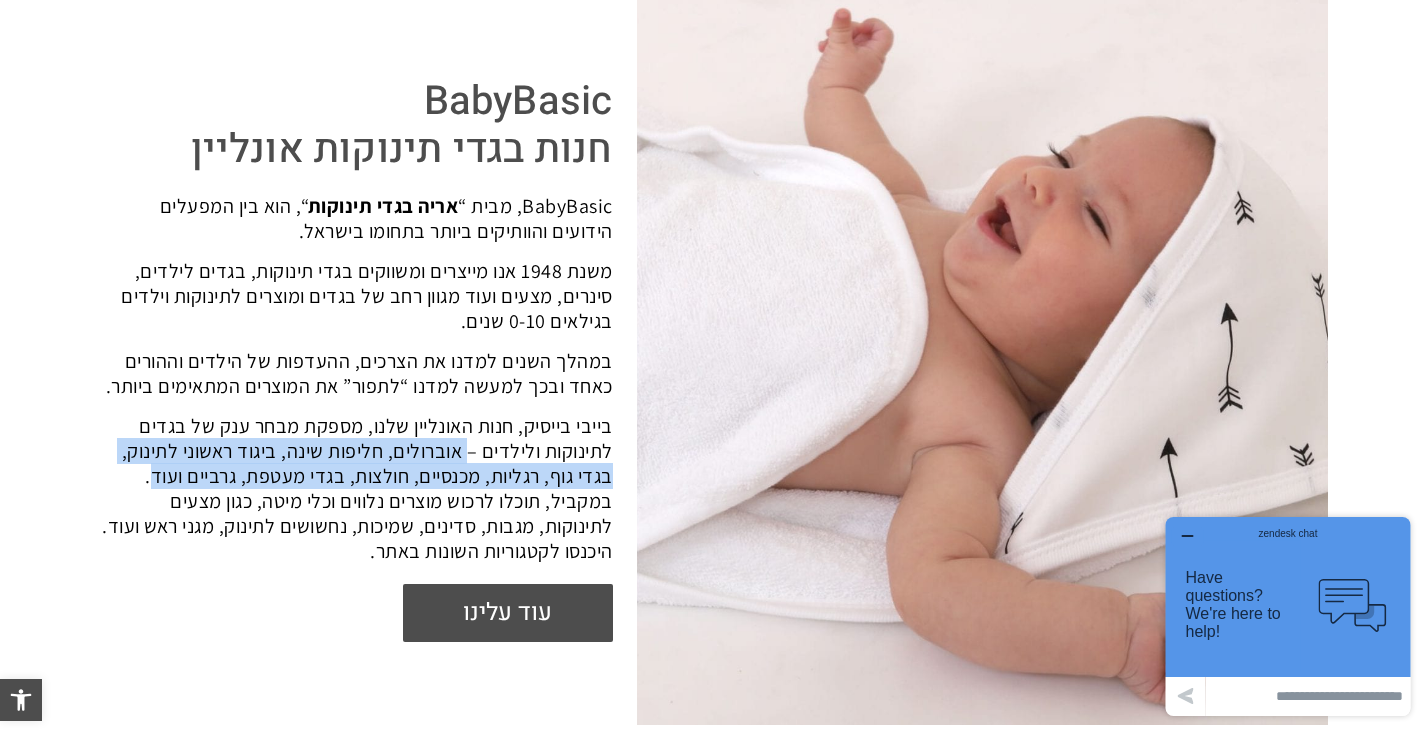 drag, startPoint x: 464, startPoint y: 454, endPoint x: 145, endPoint y: 479, distance: 319.97812 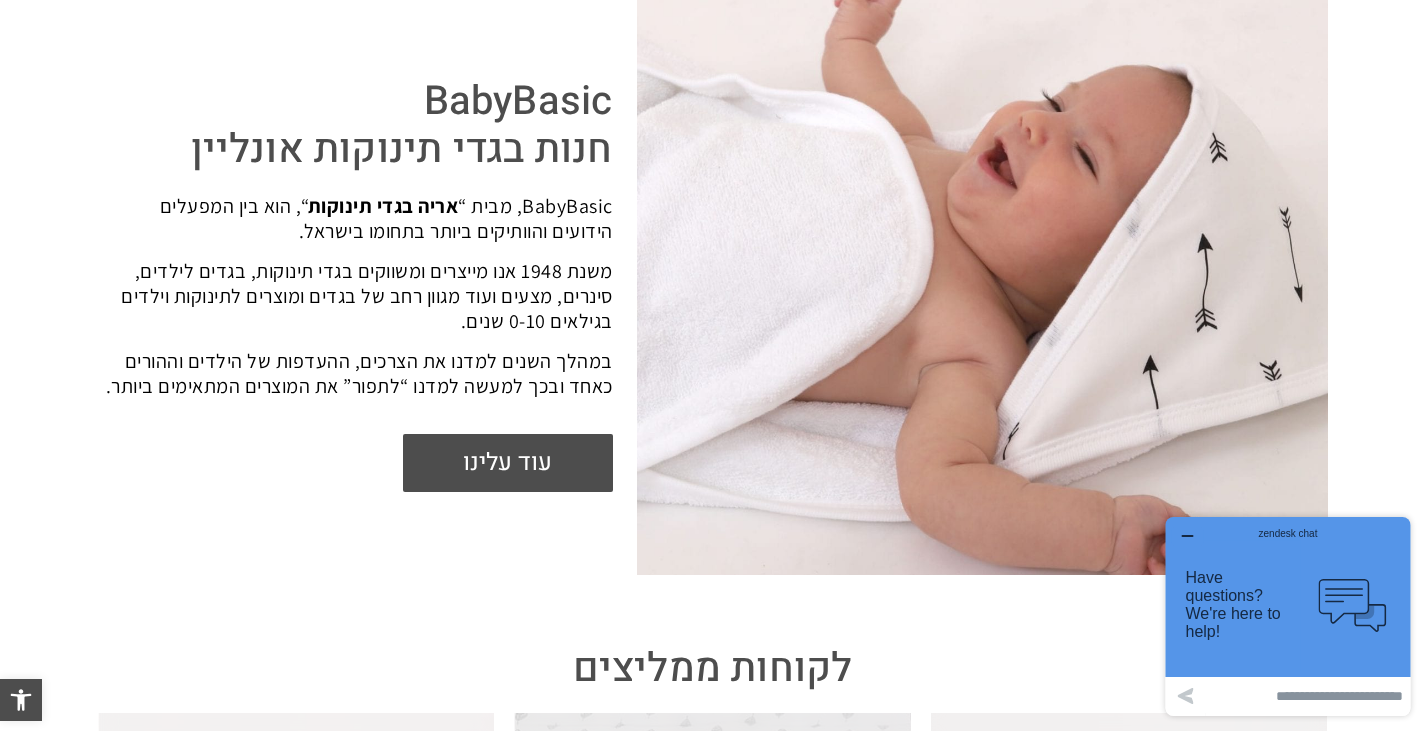click on "במהלך השנים למדנו את הצרכים, ההעדפות של הילדים וההורים כאחד ובכך למעשה למדנו “לתפור” את המוצרים המתאימים ביותר." at bounding box center [355, 374] 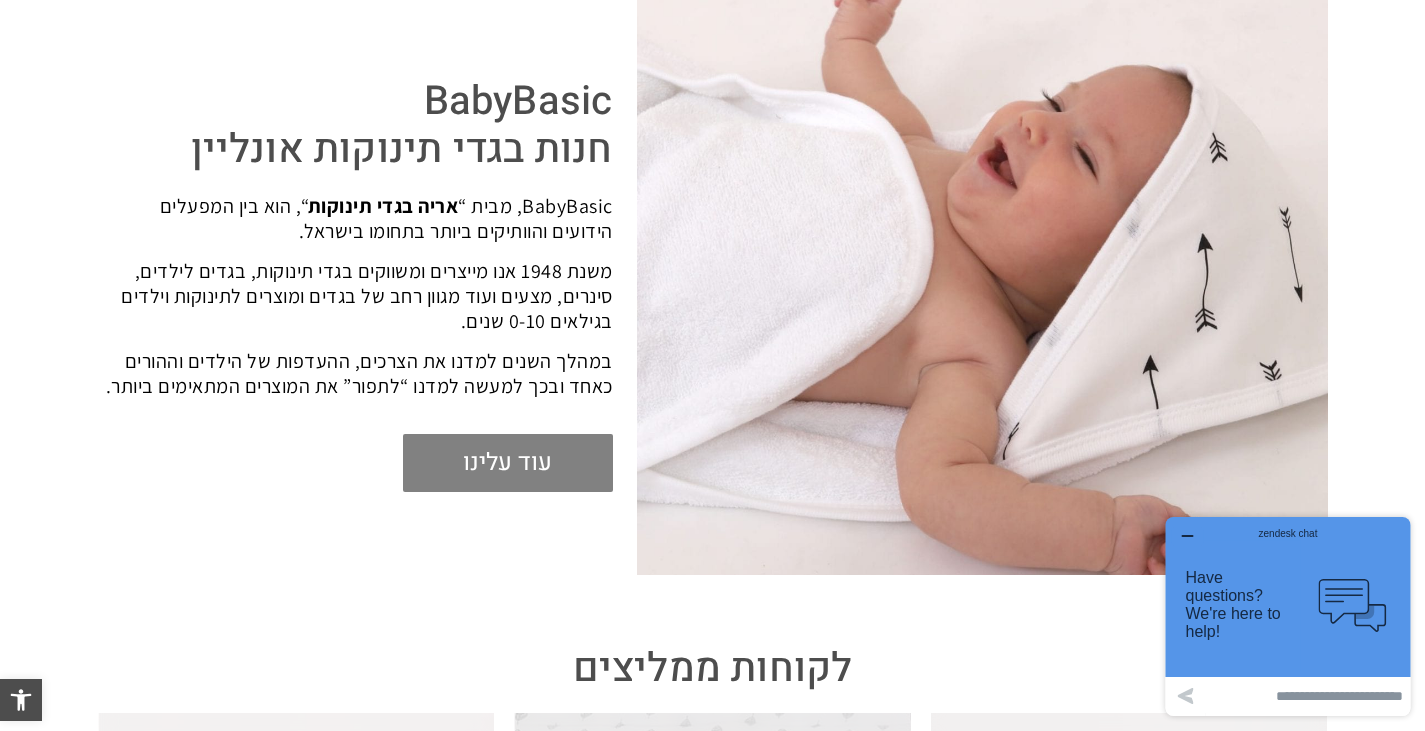 click on "עוד עלינו" at bounding box center [508, 463] 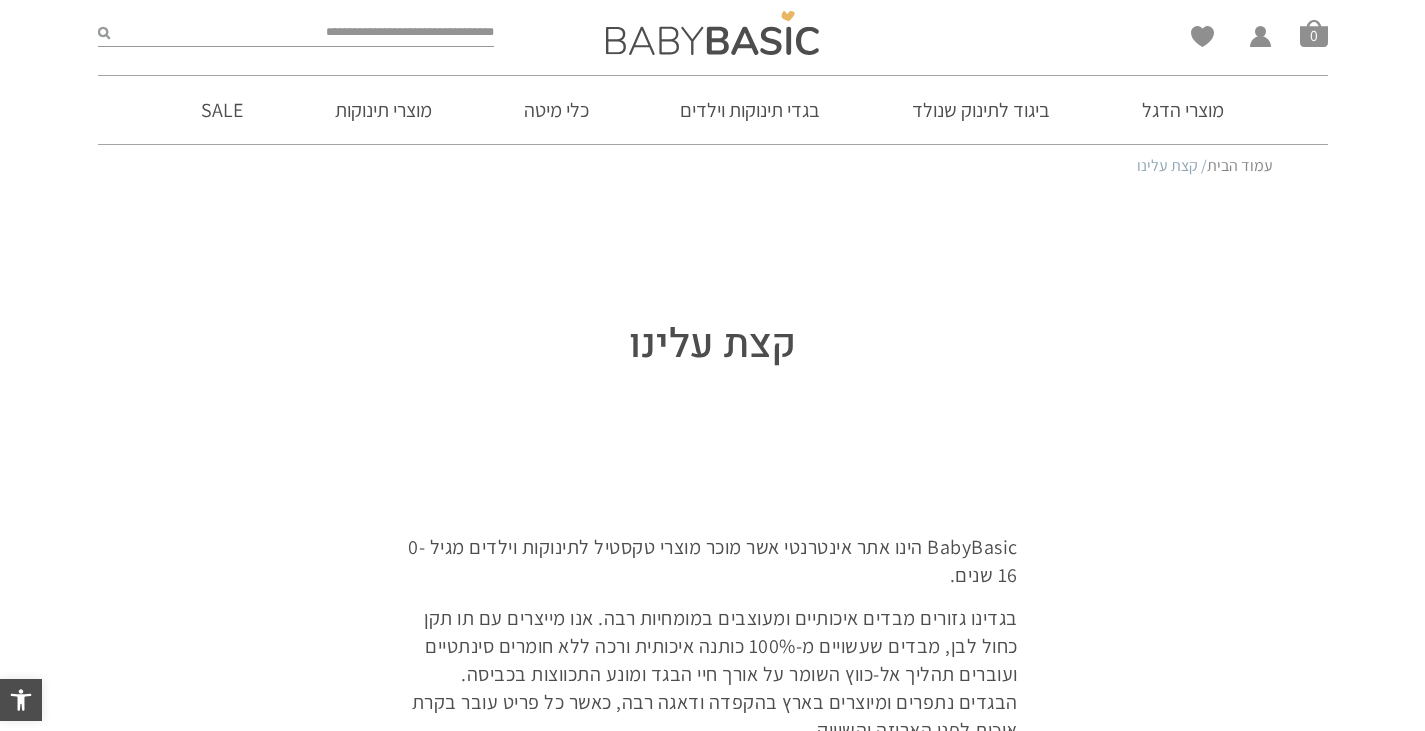 scroll, scrollTop: 0, scrollLeft: 0, axis: both 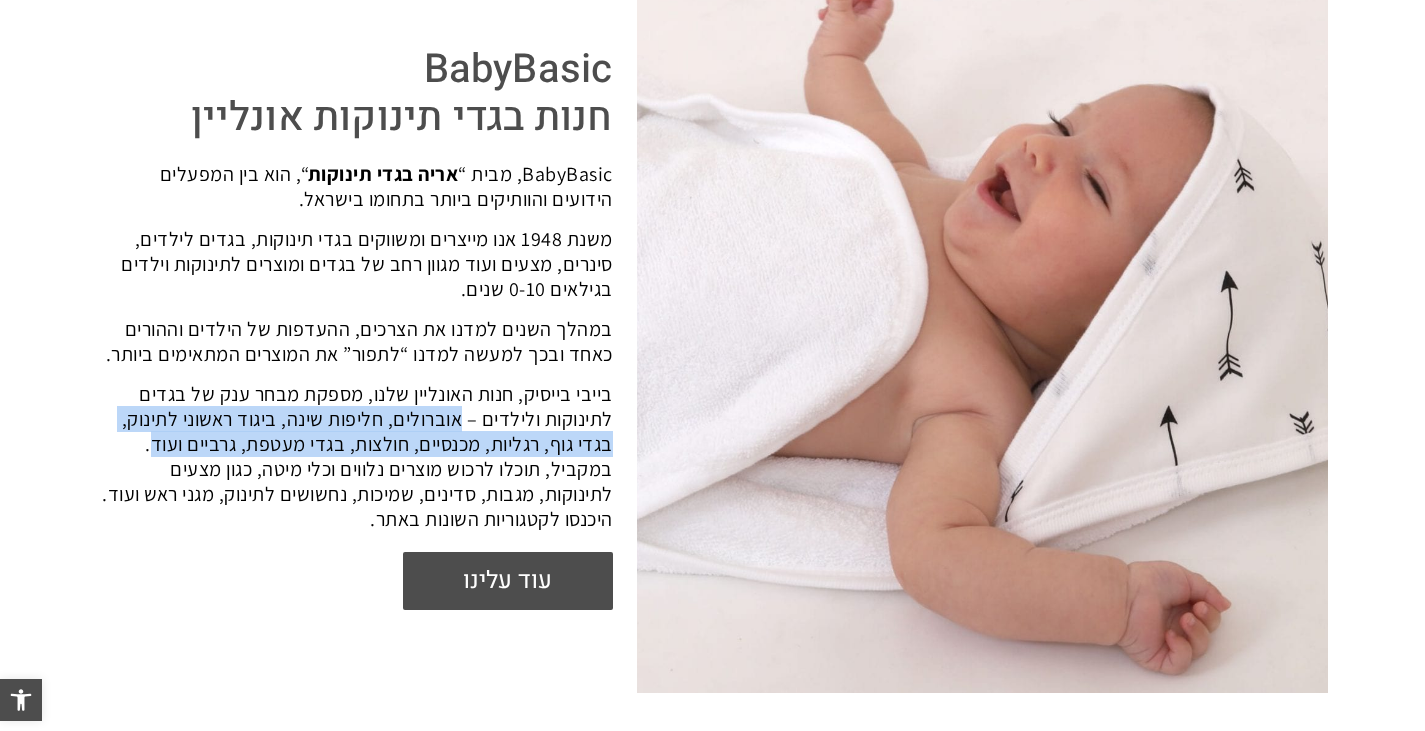 drag, startPoint x: 459, startPoint y: 422, endPoint x: 145, endPoint y: 452, distance: 315.42987 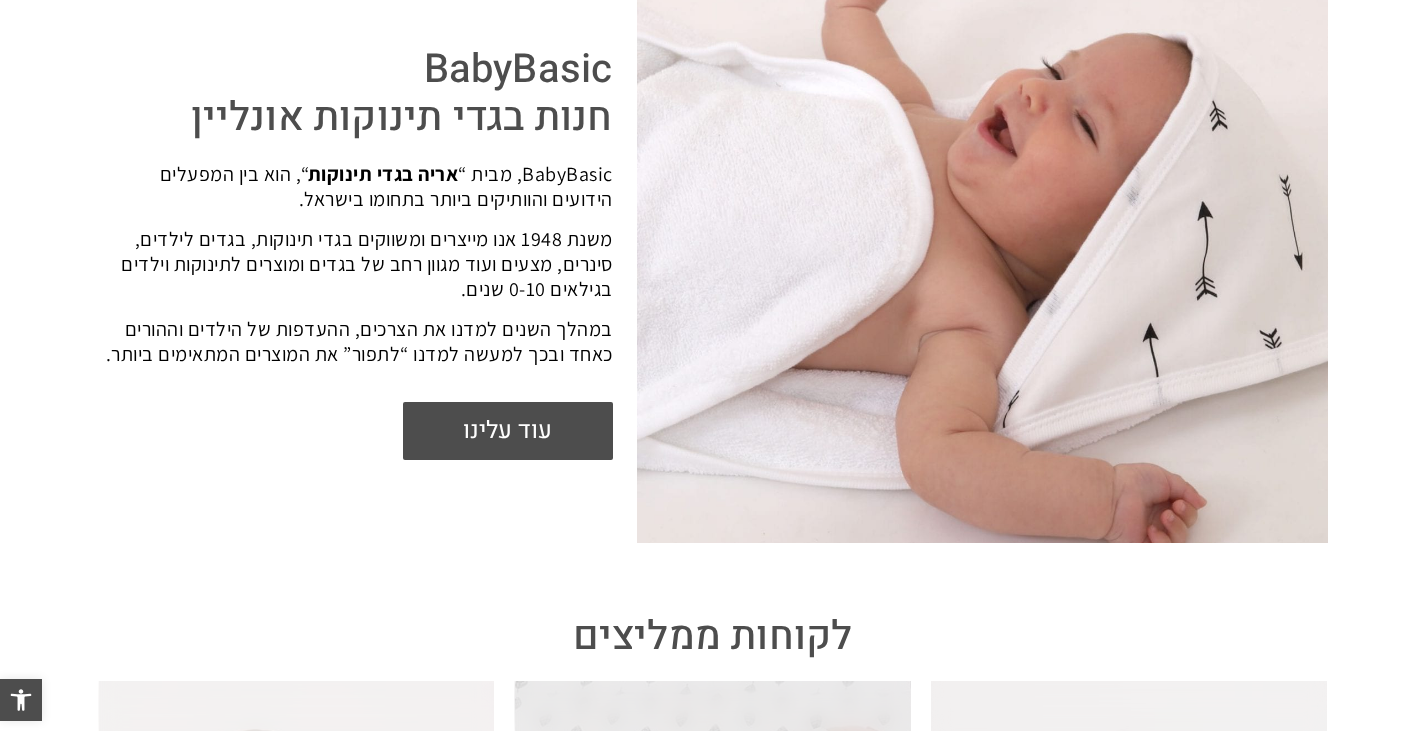 scroll, scrollTop: 0, scrollLeft: 0, axis: both 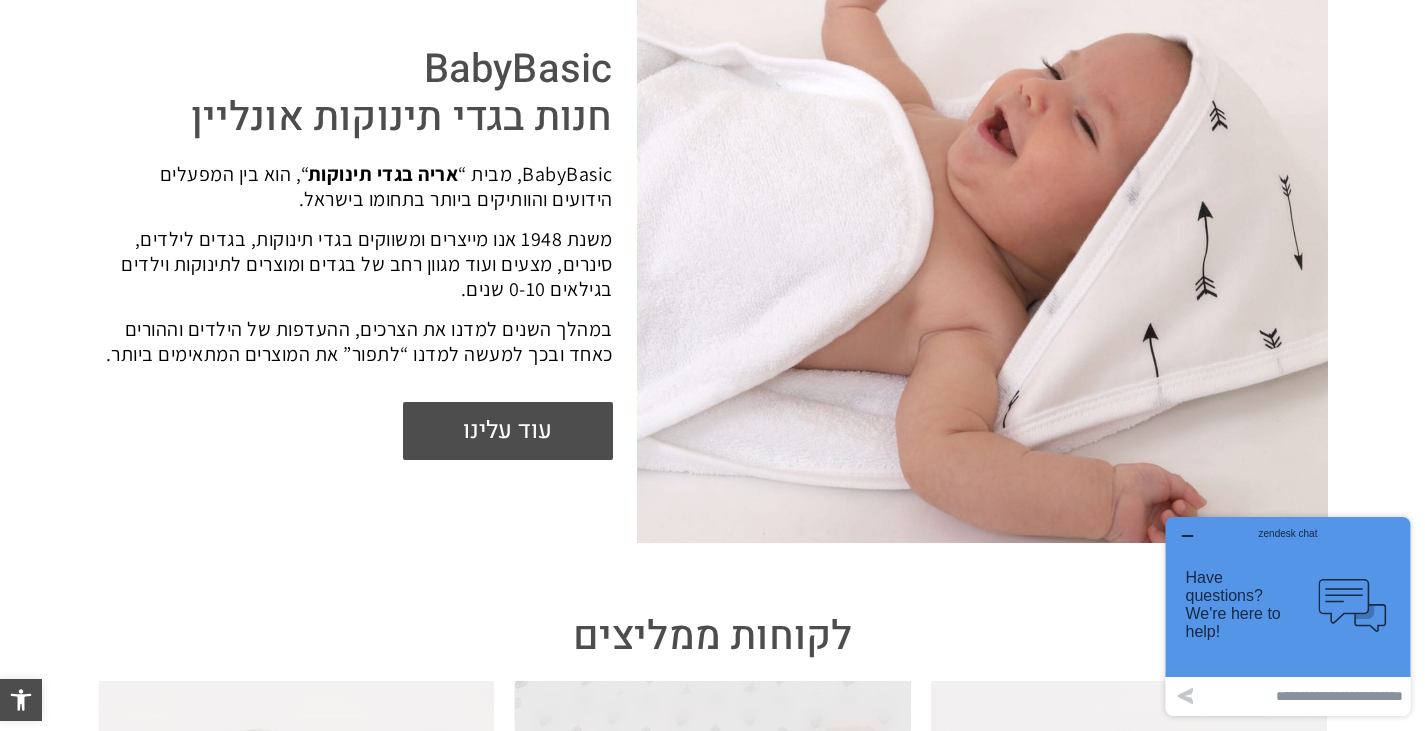drag, startPoint x: 500, startPoint y: 259, endPoint x: 500, endPoint y: 276, distance: 17 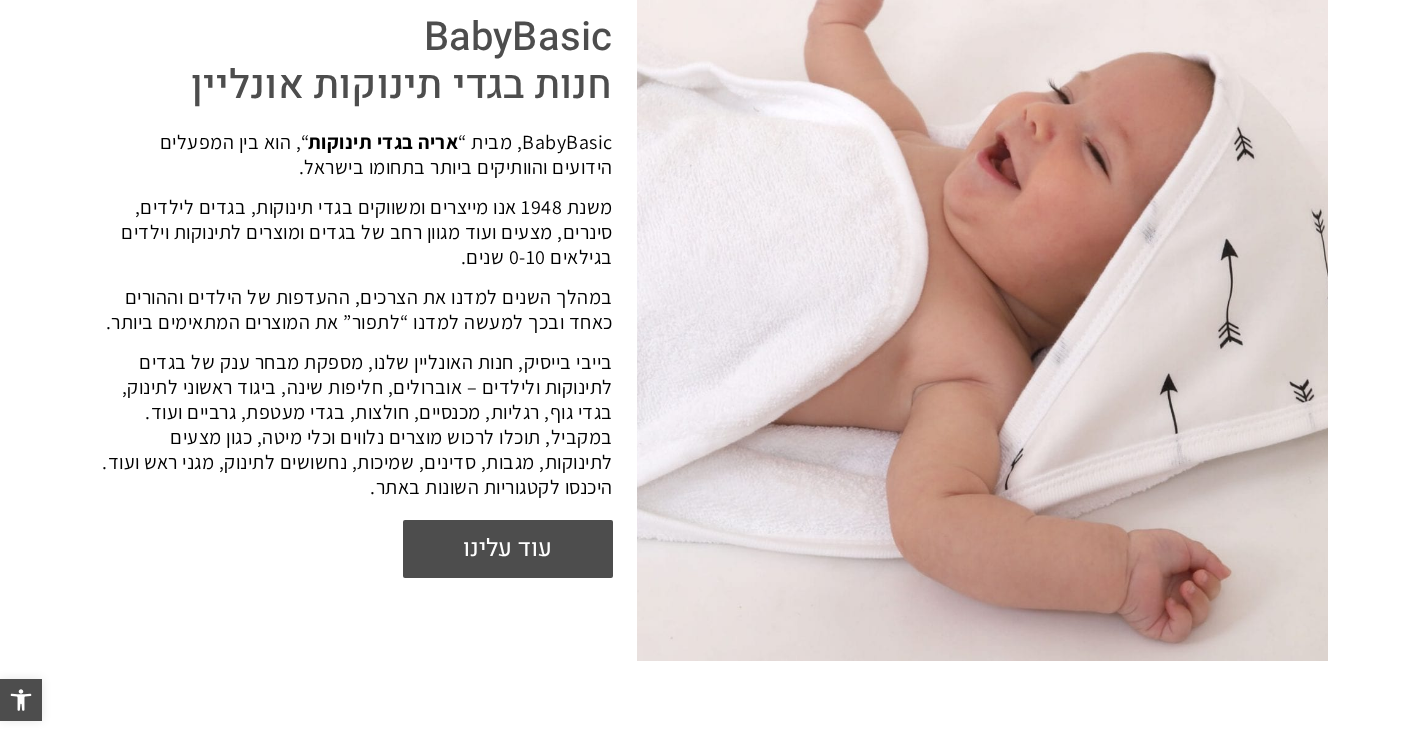 scroll, scrollTop: 3211, scrollLeft: 0, axis: vertical 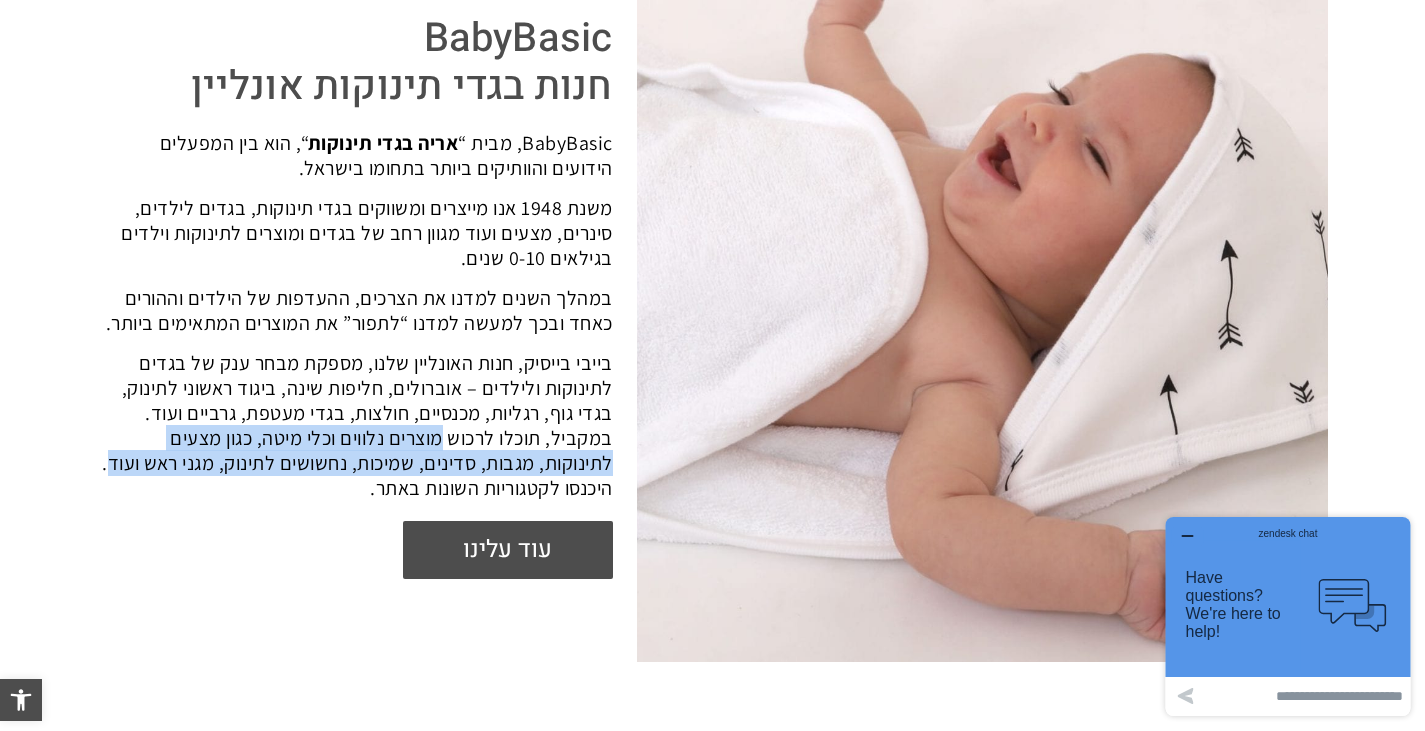drag, startPoint x: 439, startPoint y: 444, endPoint x: 581, endPoint y: 484, distance: 147.52628 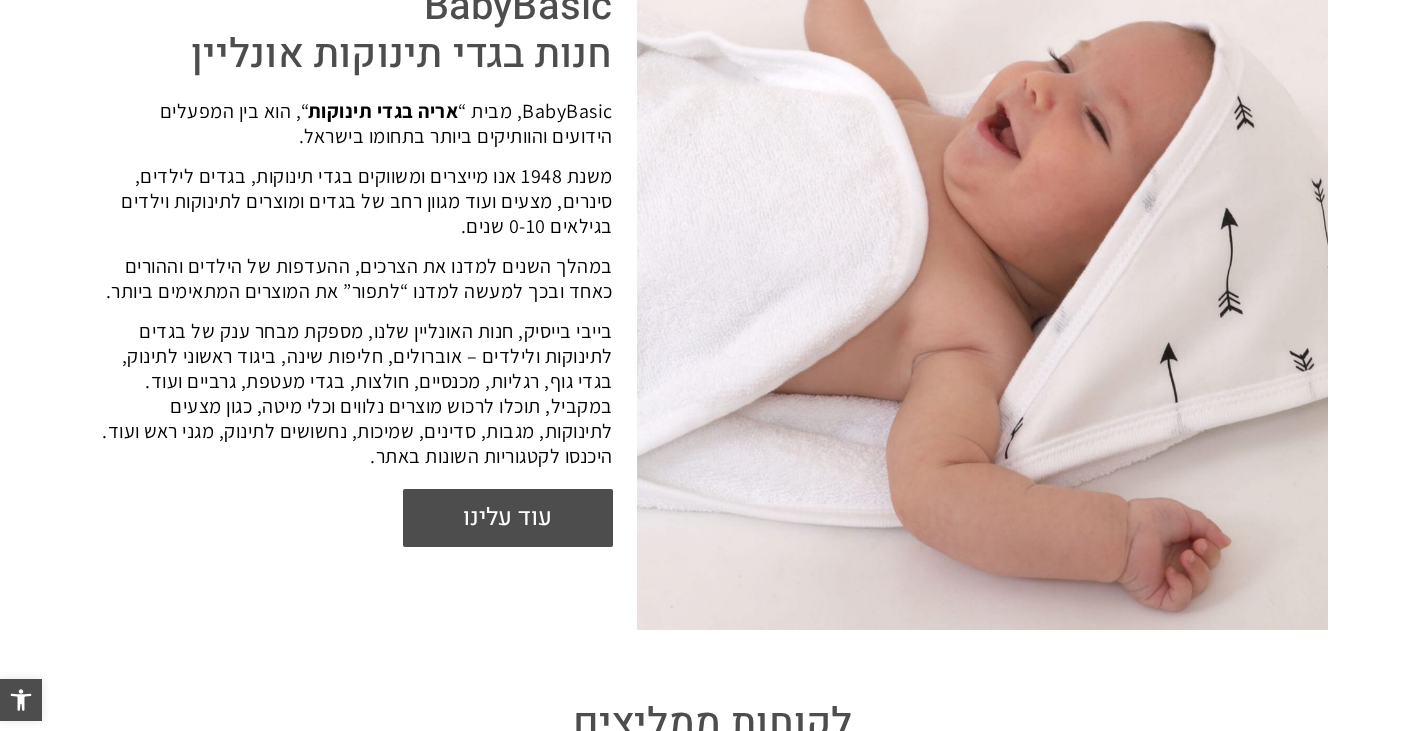scroll, scrollTop: 3243, scrollLeft: 0, axis: vertical 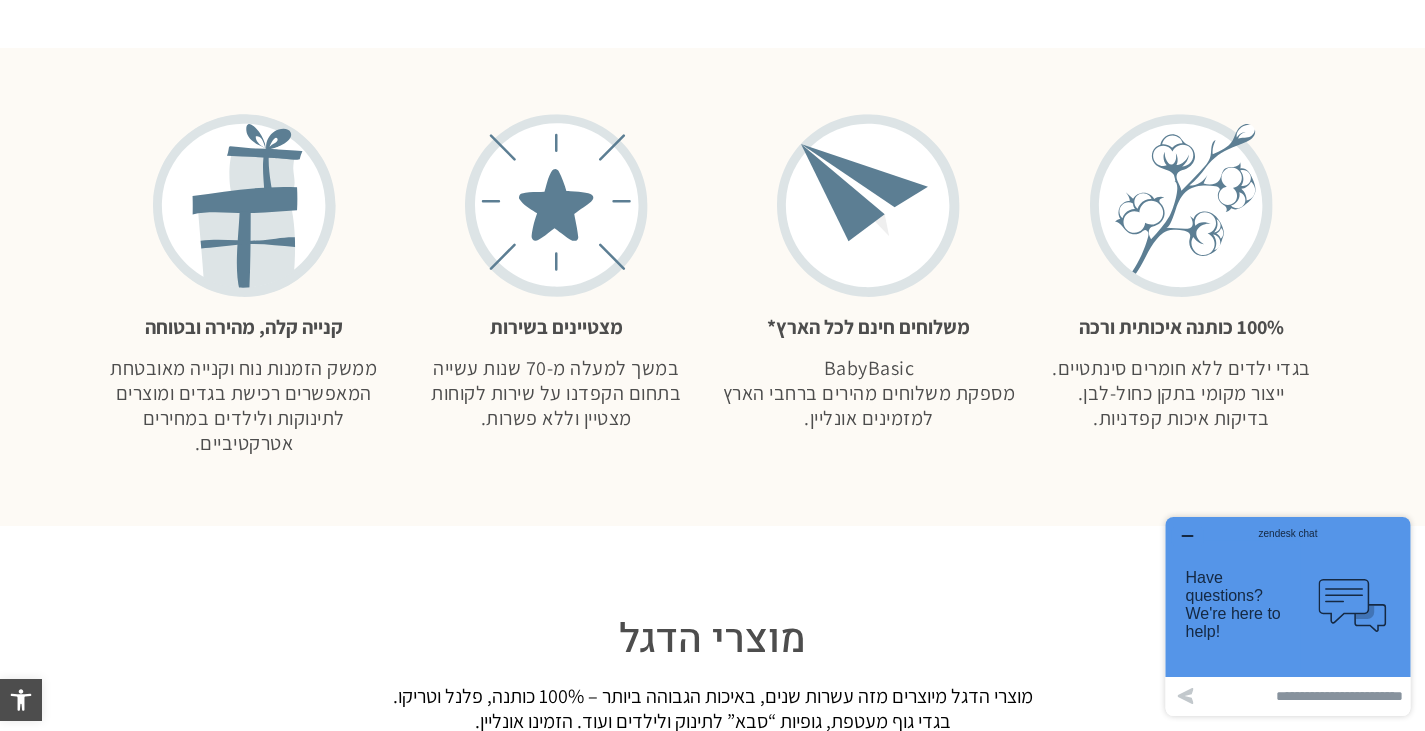 click on "100% כותנה איכותית ורכה" at bounding box center (1181, 327) 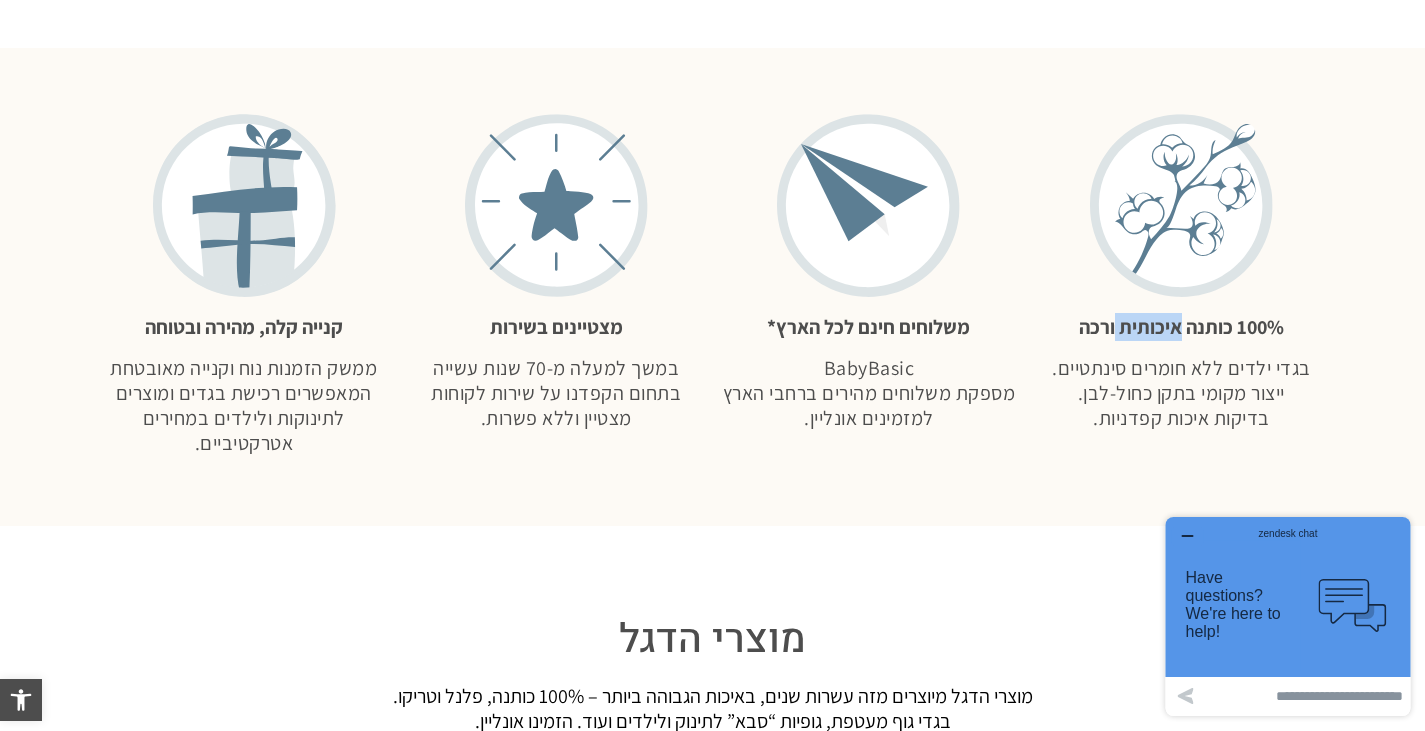 click on "100% כותנה איכותית ורכה" at bounding box center (1181, 327) 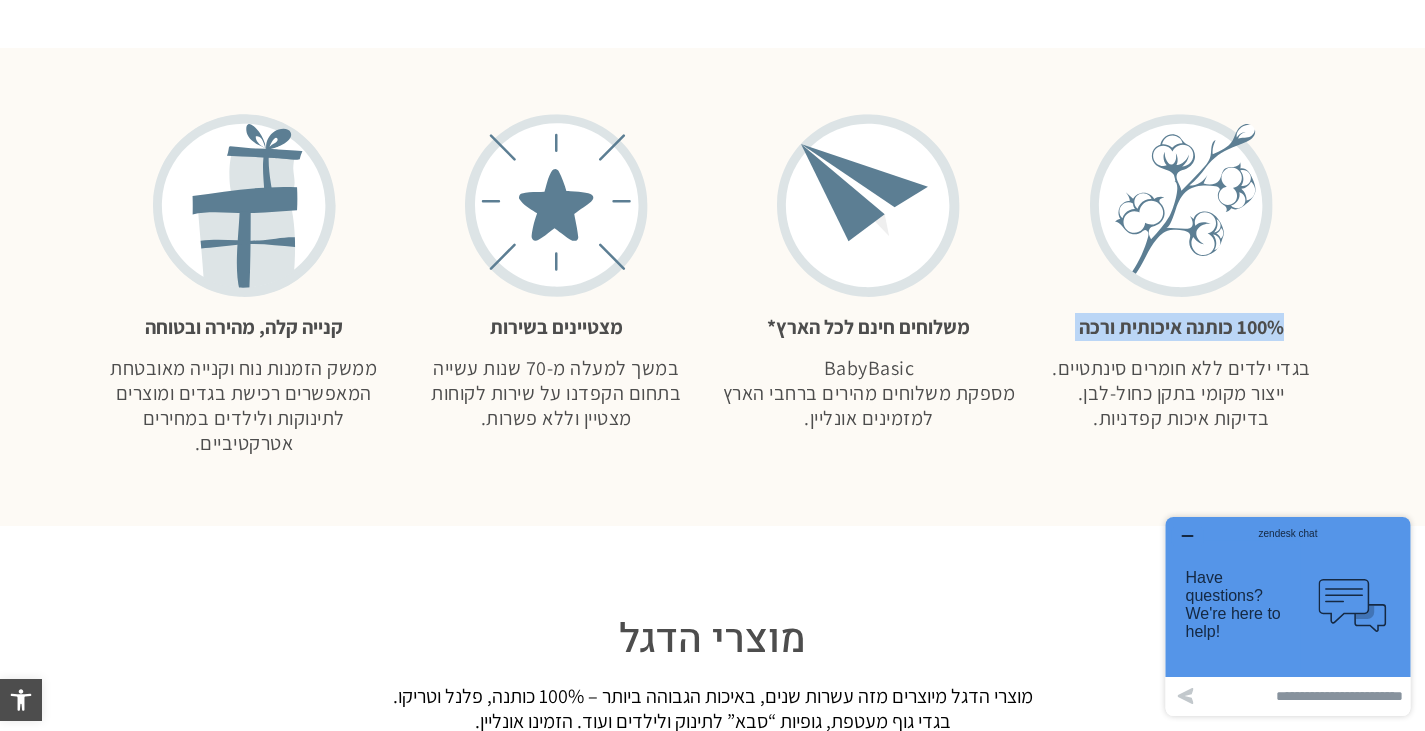 click on "100% כותנה איכותית ורכה" at bounding box center (1181, 327) 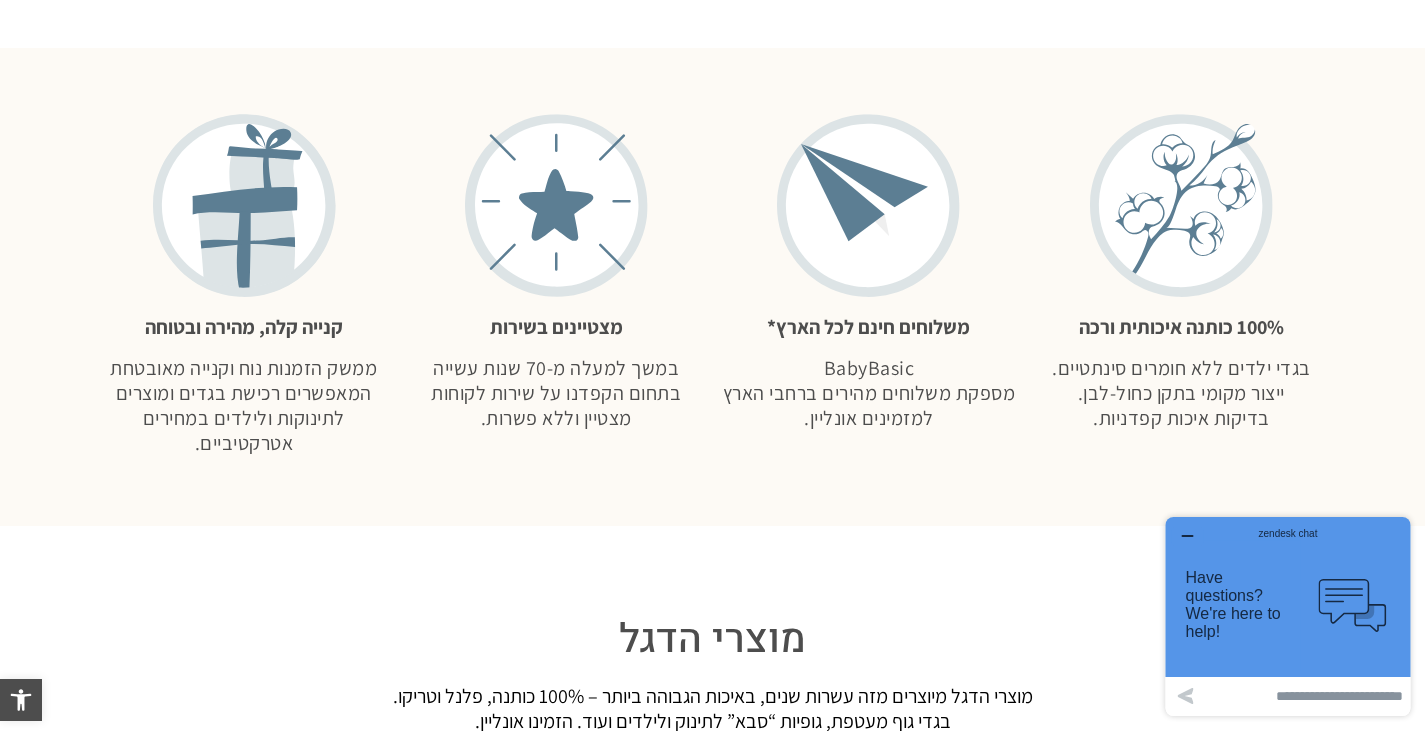 click on "משלוחים חינם לכל הארץ*" at bounding box center [869, 327] 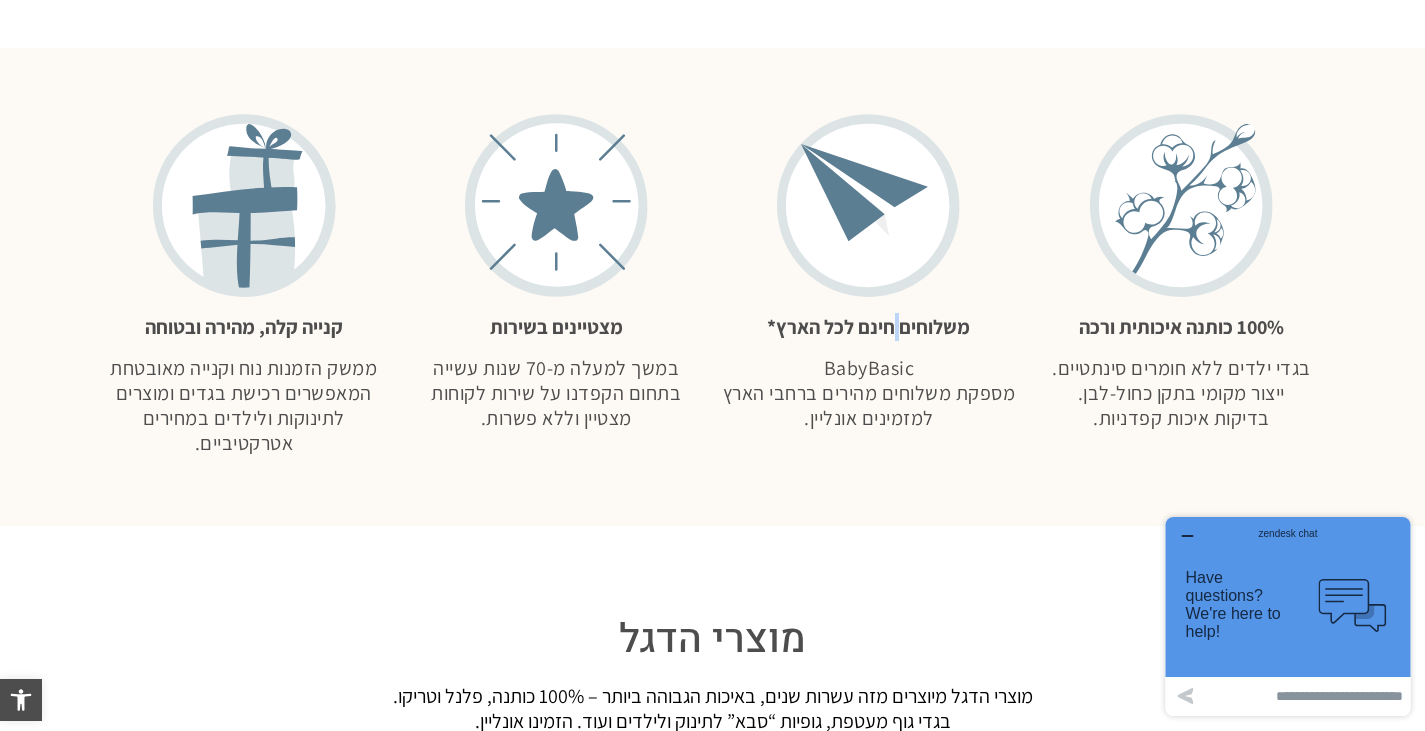 click on "משלוחים חינם לכל הארץ*" at bounding box center (869, 327) 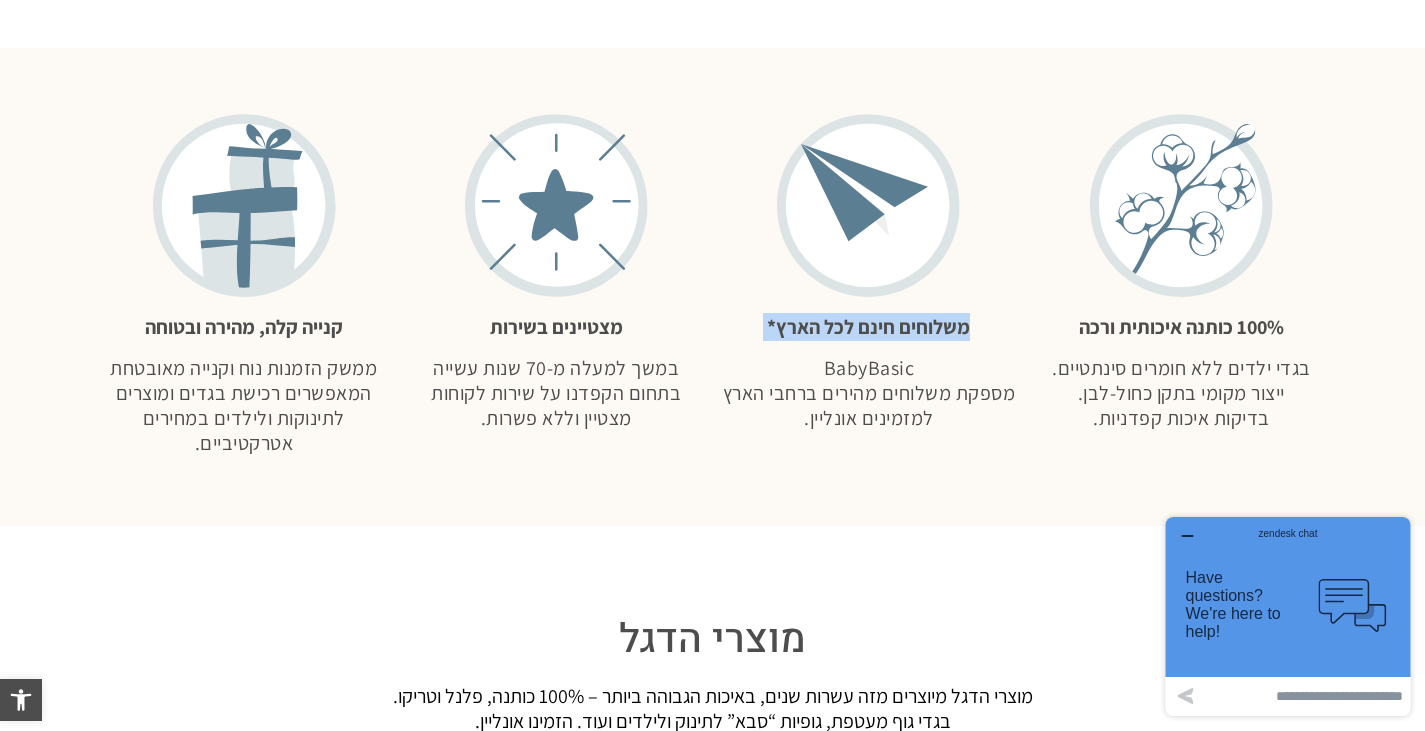 click on "משלוחים חינם לכל הארץ*" at bounding box center [869, 327] 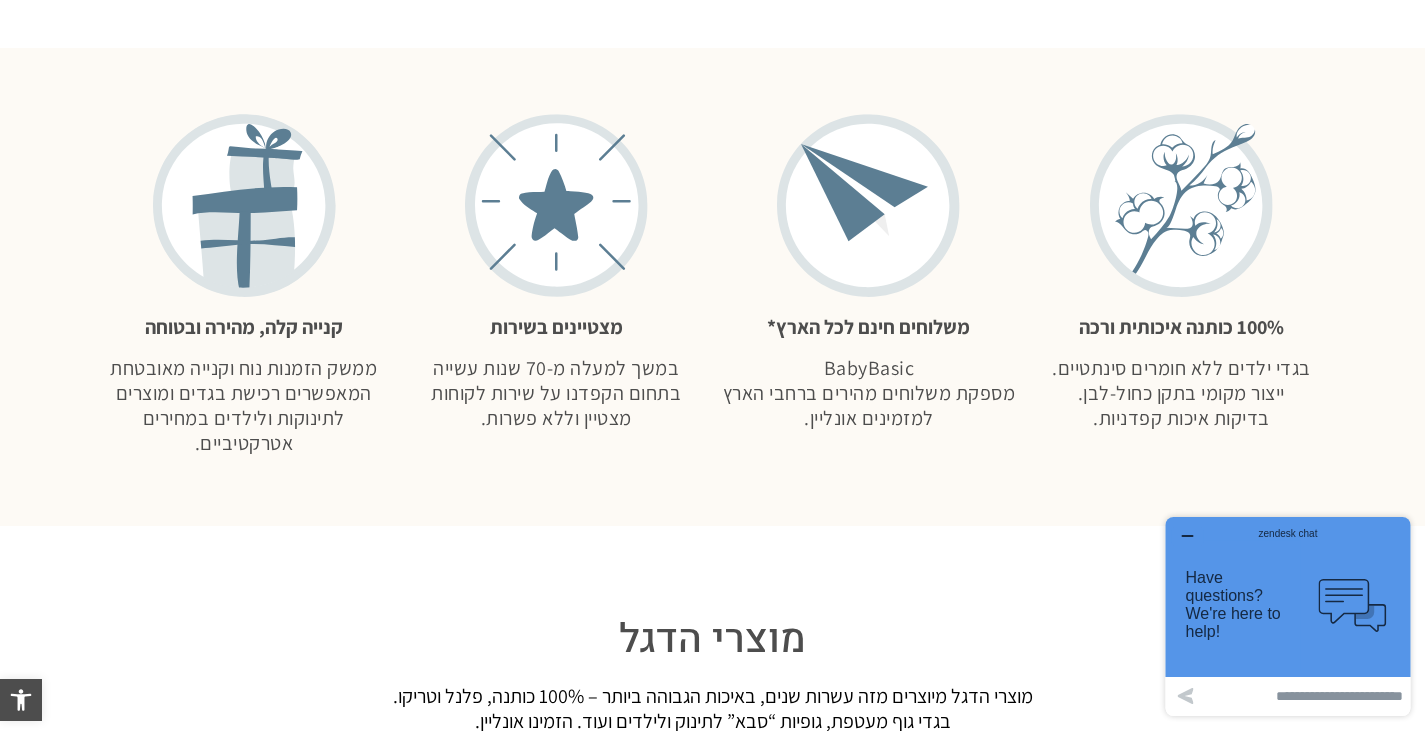click on "מצטיינים בשירות" at bounding box center (556, 327) 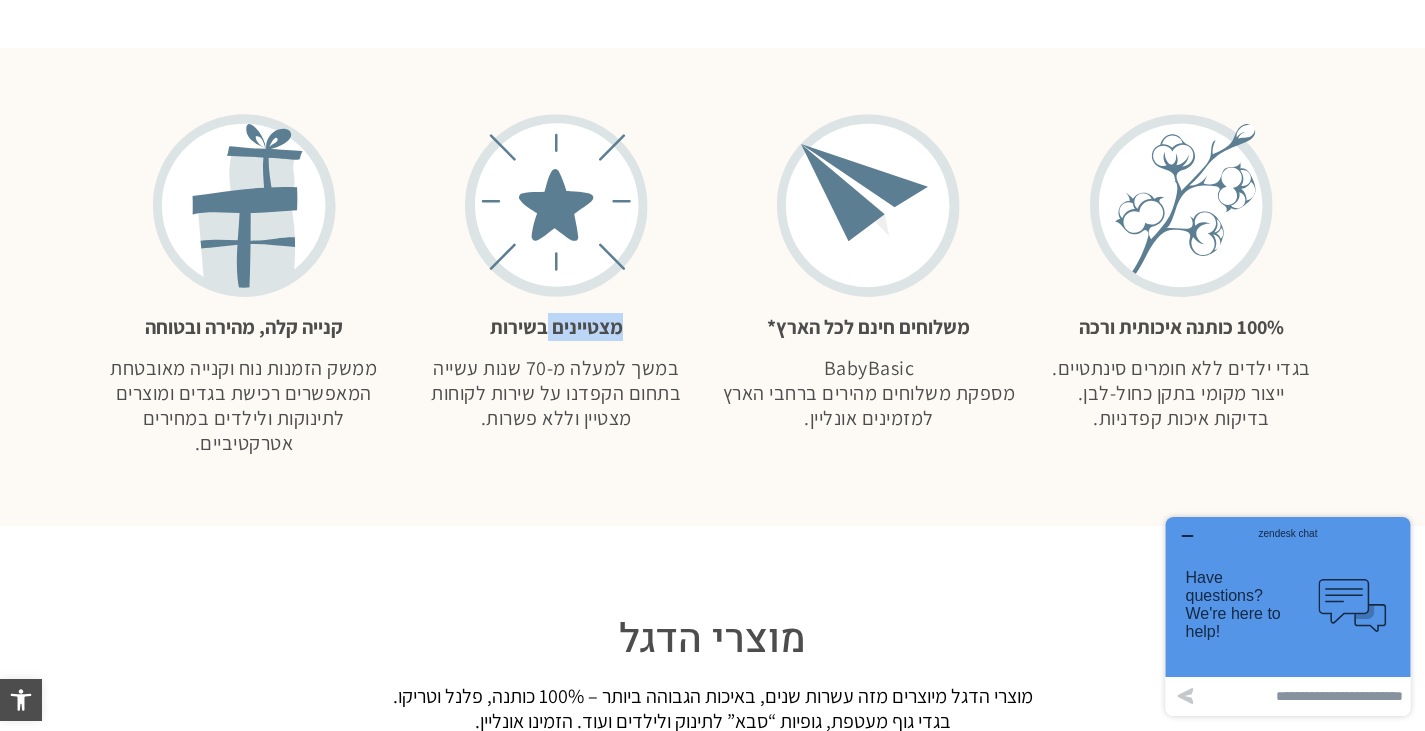 click on "מצטיינים בשירות" at bounding box center [556, 327] 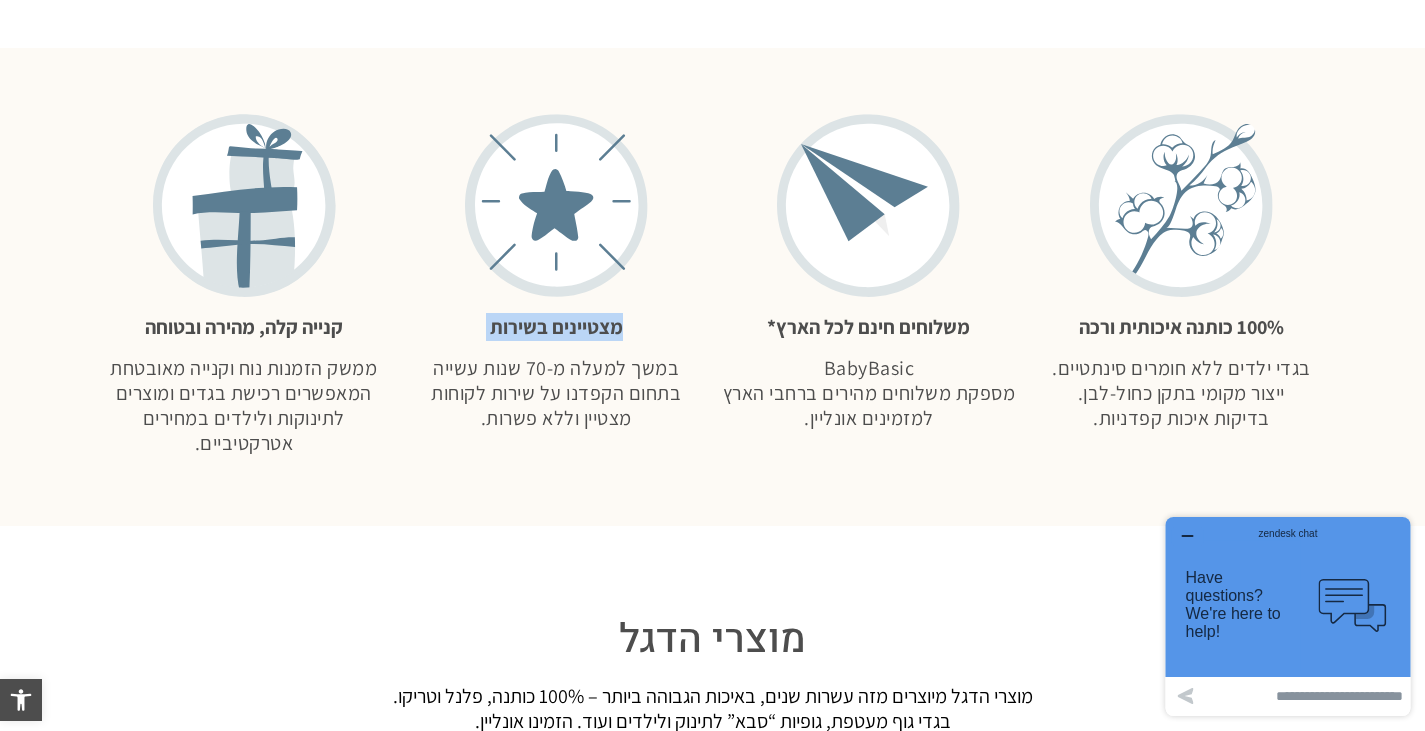 click on "מצטיינים בשירות" at bounding box center [556, 327] 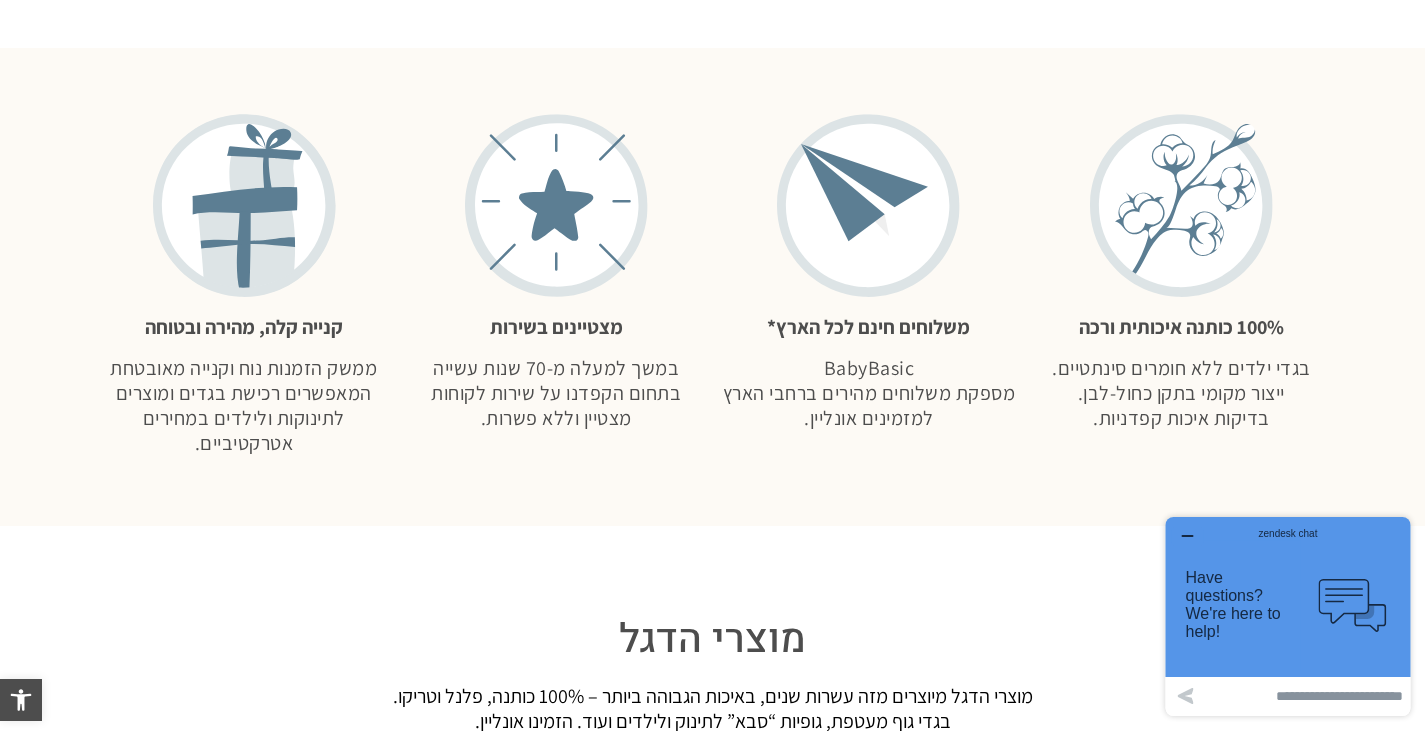 click on "קנייה קלה, מהירה ובטוחה" at bounding box center (244, 327) 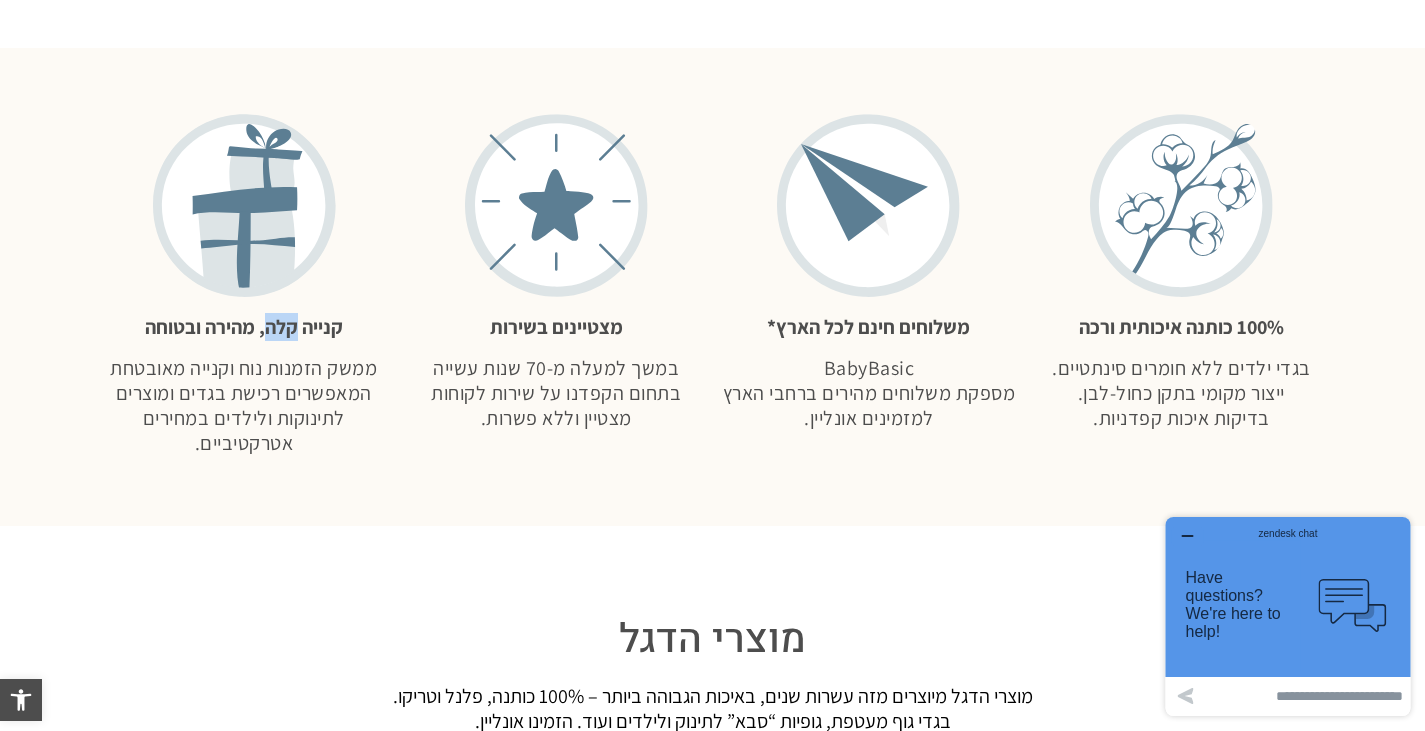 click on "קנייה קלה, מהירה ובטוחה" at bounding box center (244, 327) 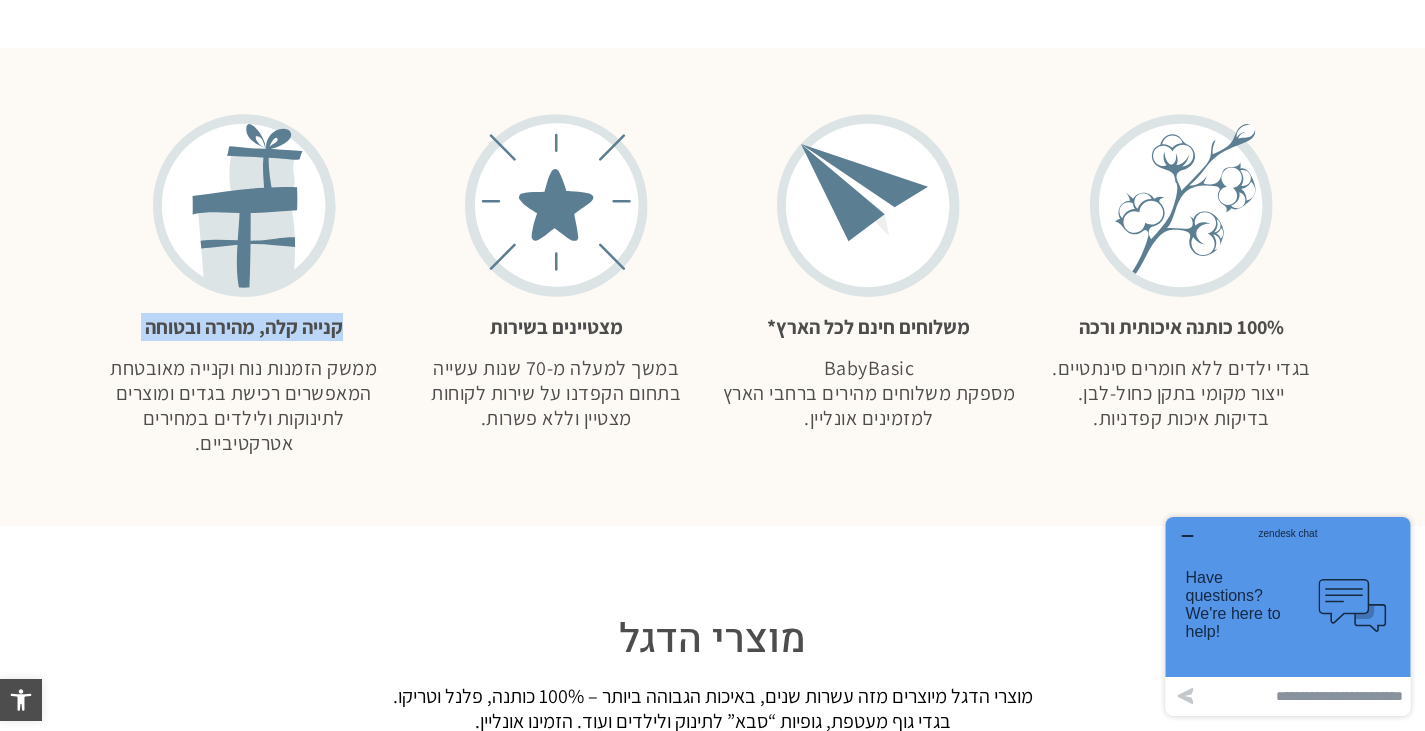 click on "קנייה קלה, מהירה ובטוחה" at bounding box center [244, 327] 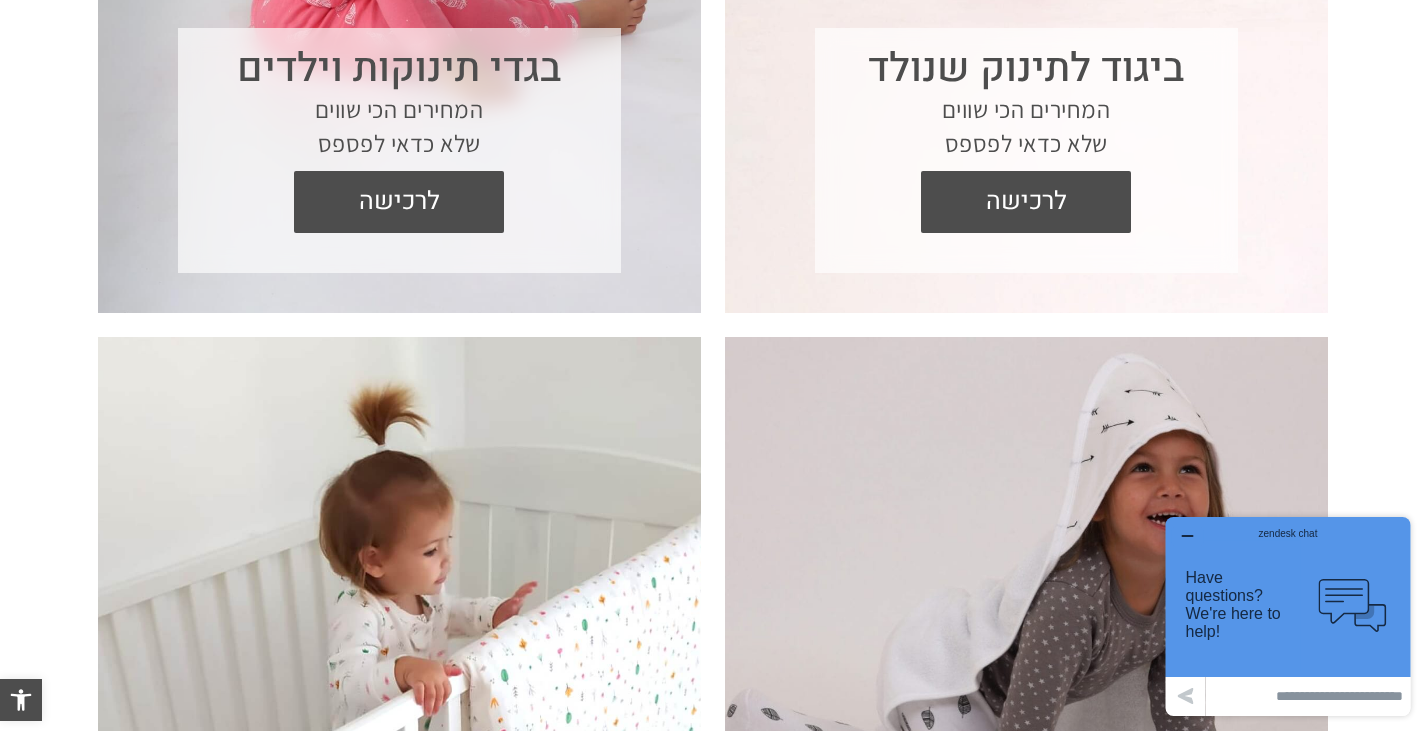 scroll, scrollTop: 0, scrollLeft: 0, axis: both 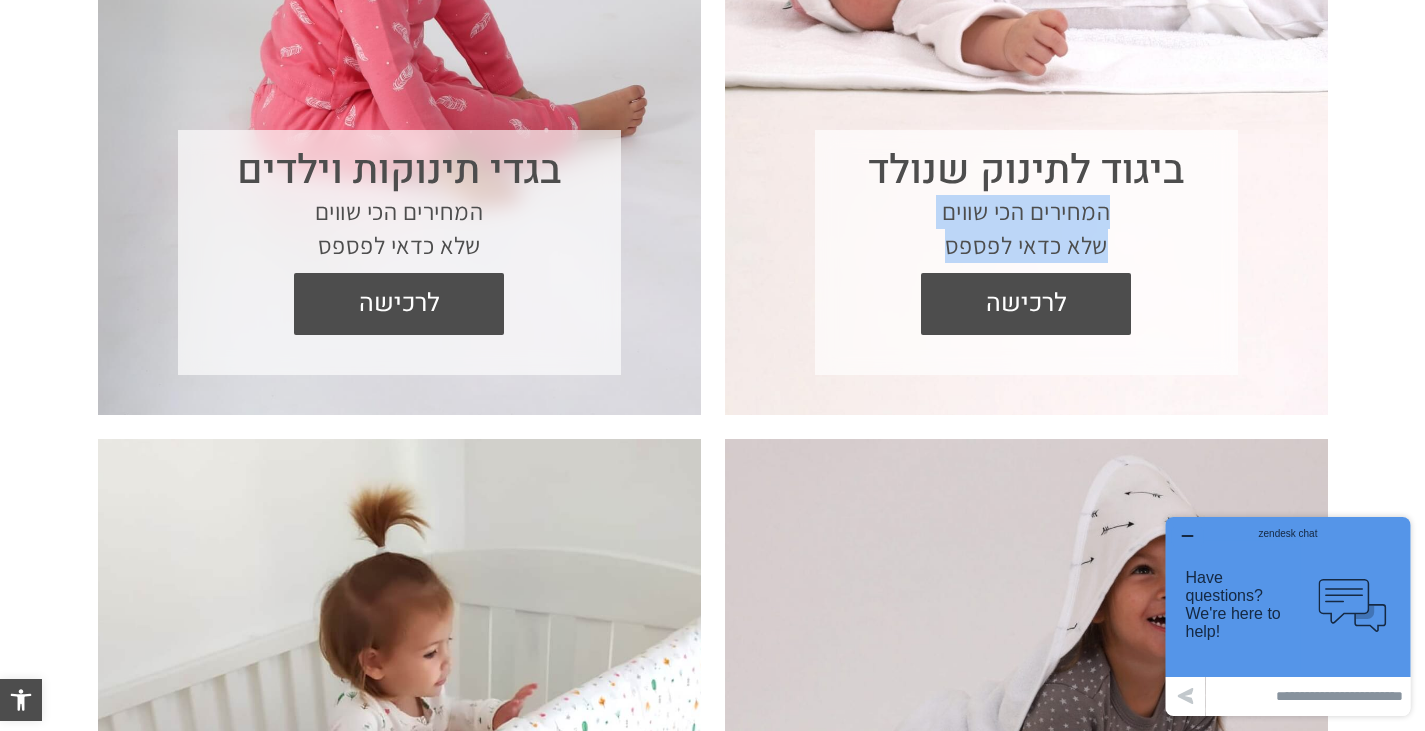 drag, startPoint x: 1119, startPoint y: 207, endPoint x: 914, endPoint y: 245, distance: 208.4922 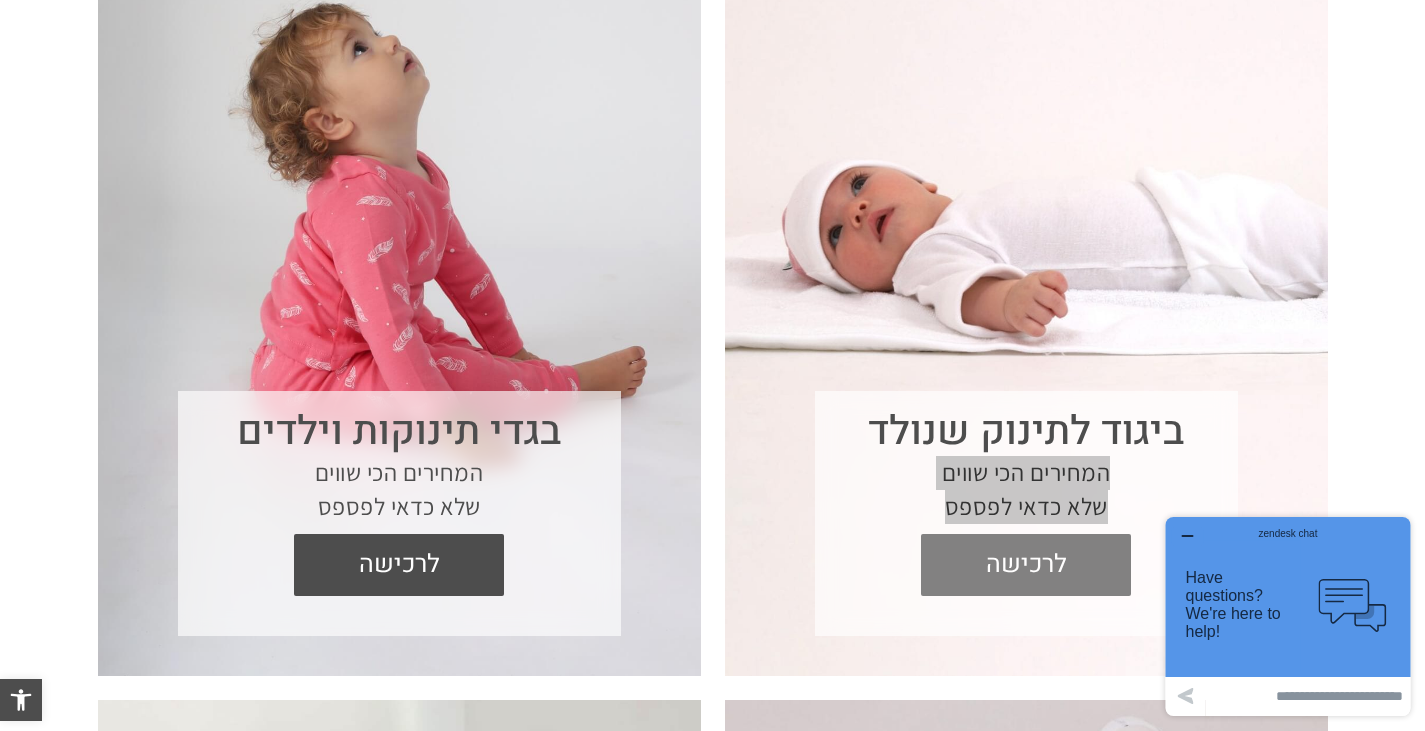 scroll, scrollTop: 900, scrollLeft: 0, axis: vertical 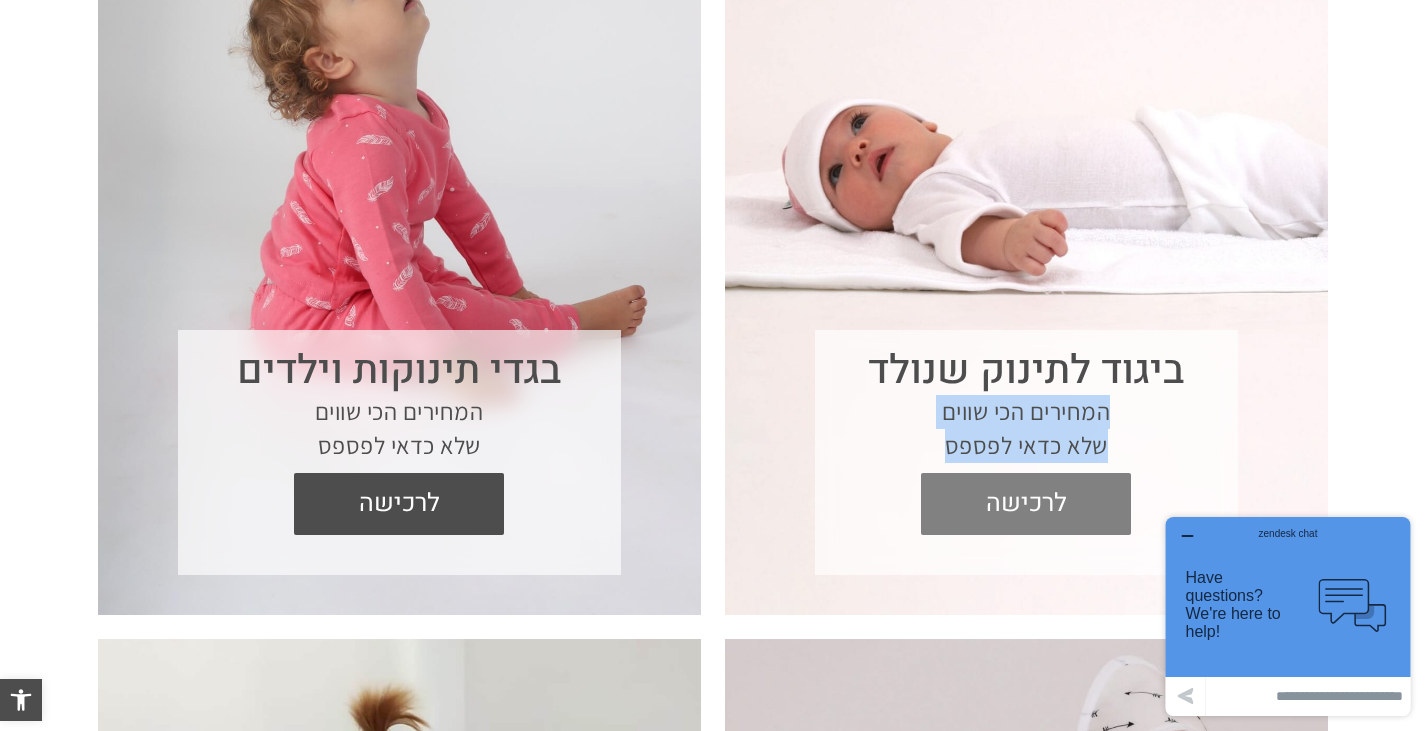 click on "לרכישה" at bounding box center [1026, 504] 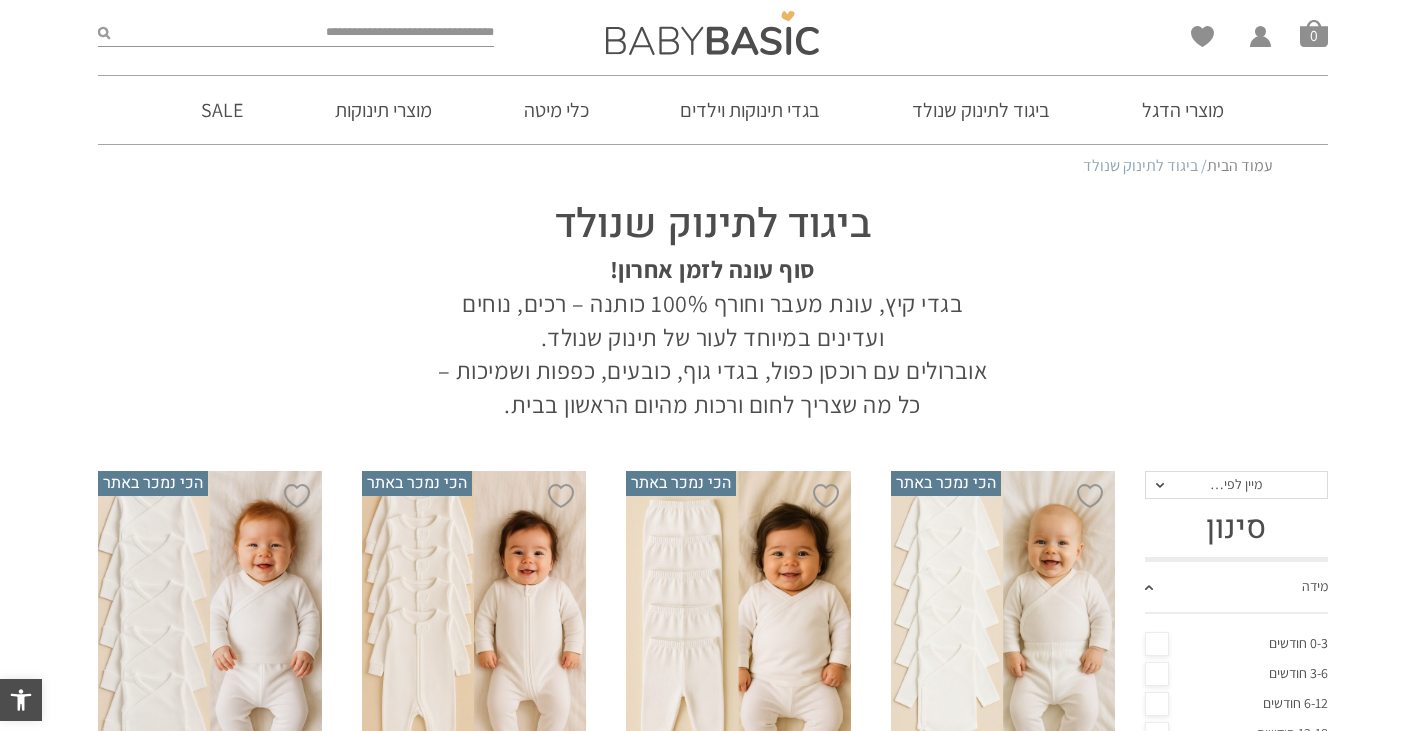 scroll, scrollTop: 0, scrollLeft: 0, axis: both 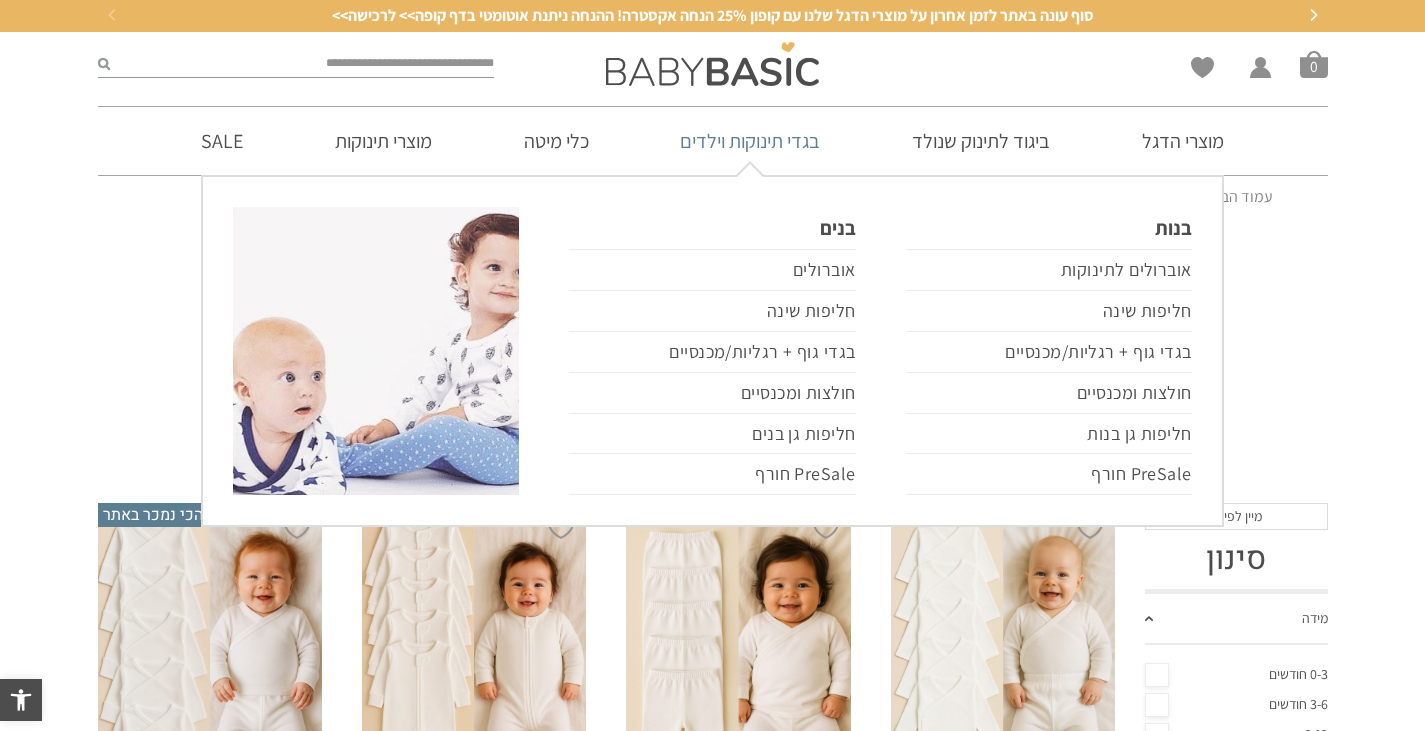click on "בגדי תינוקות וילדים" at bounding box center (750, 141) 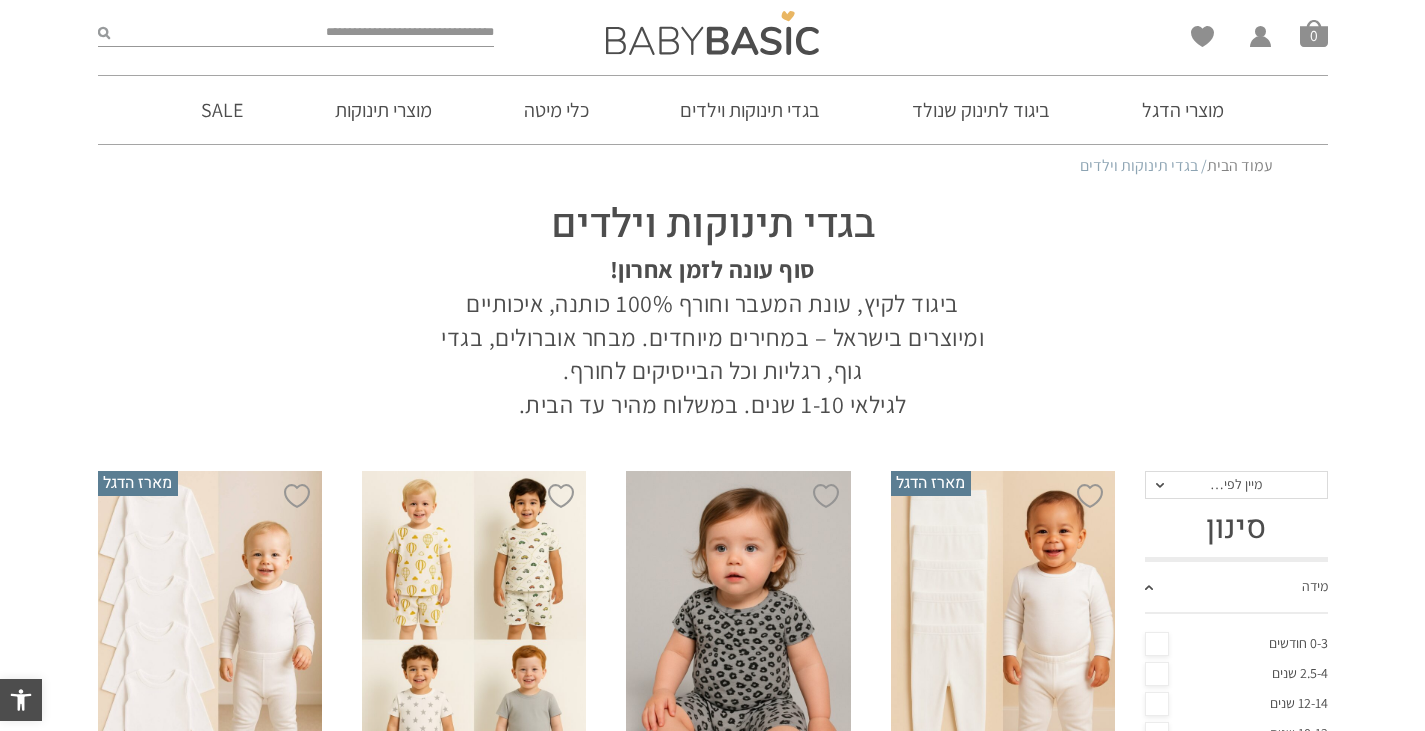 scroll, scrollTop: 0, scrollLeft: 0, axis: both 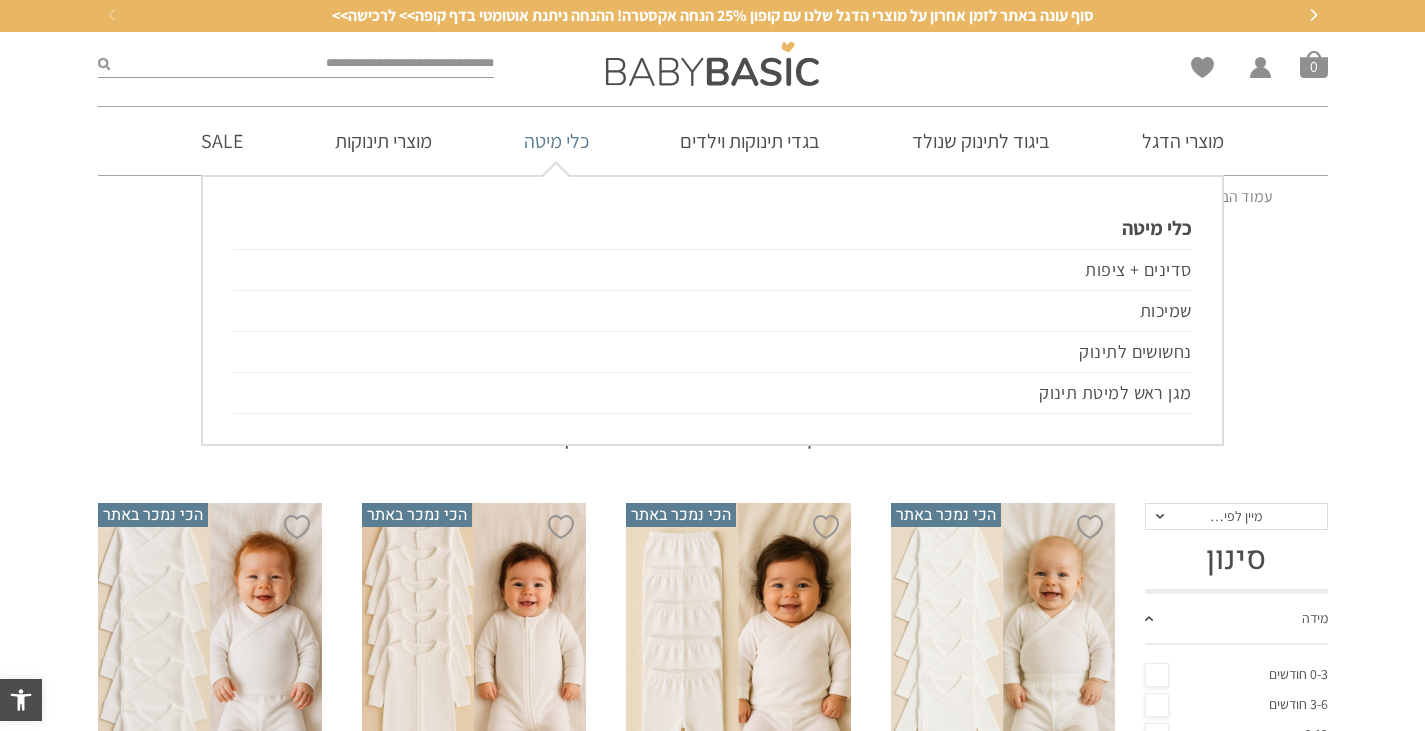 click on "כלי מיטה" at bounding box center (556, 141) 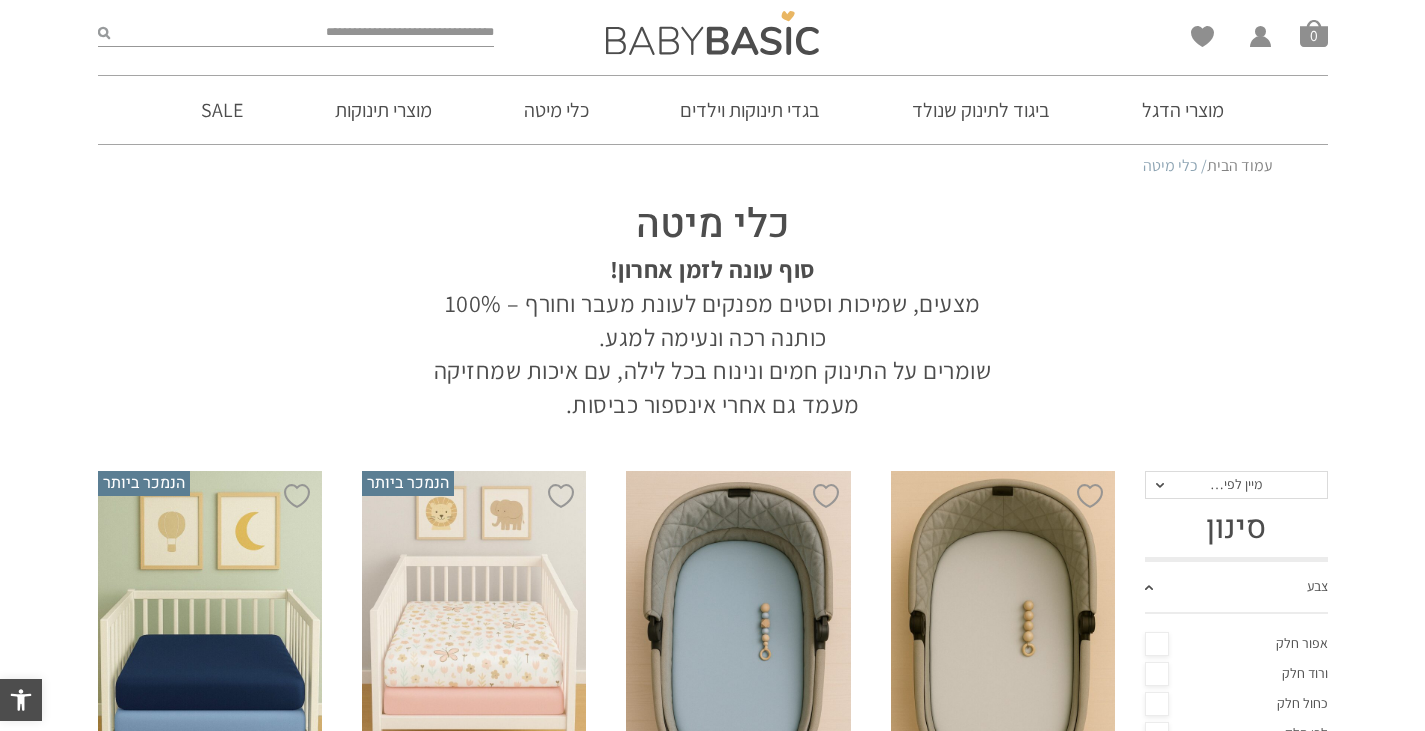 scroll, scrollTop: 0, scrollLeft: 0, axis: both 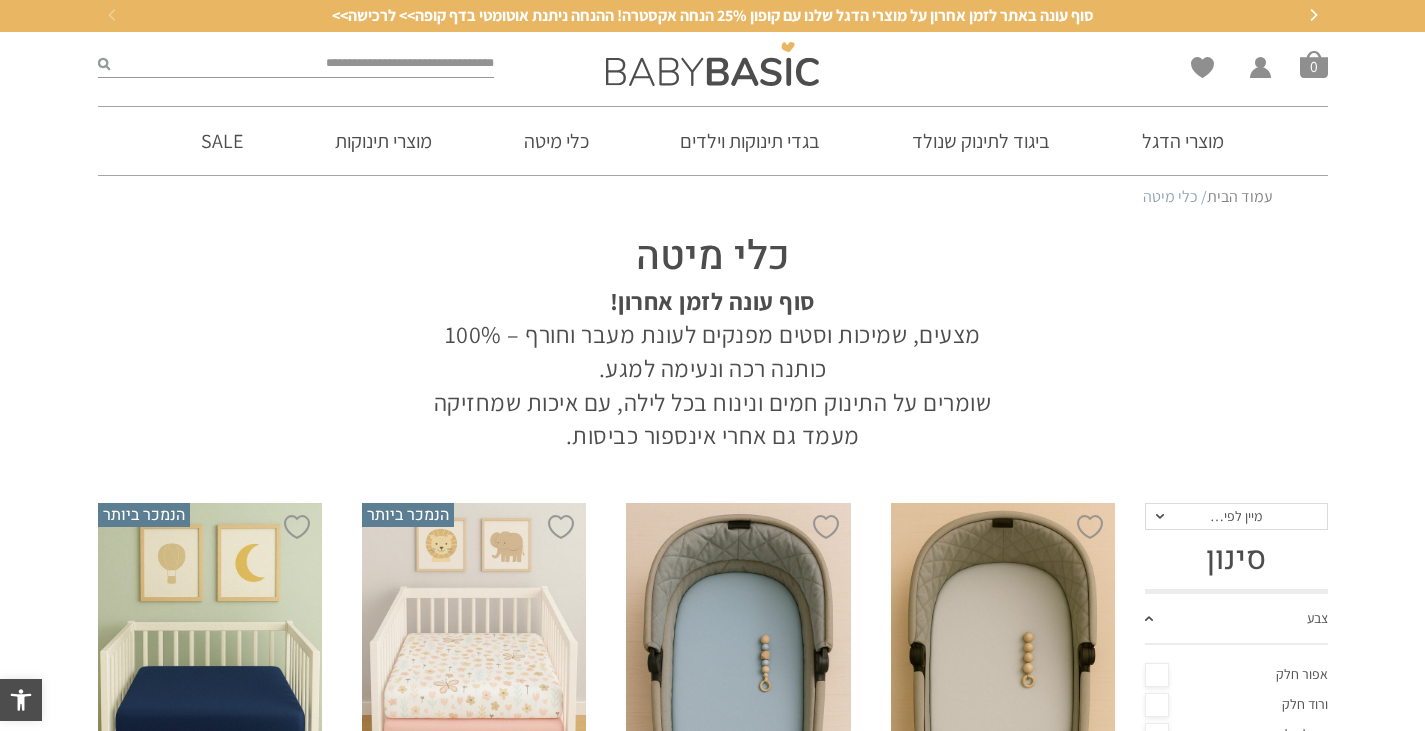 click on "כלי מיטה" at bounding box center [713, 257] 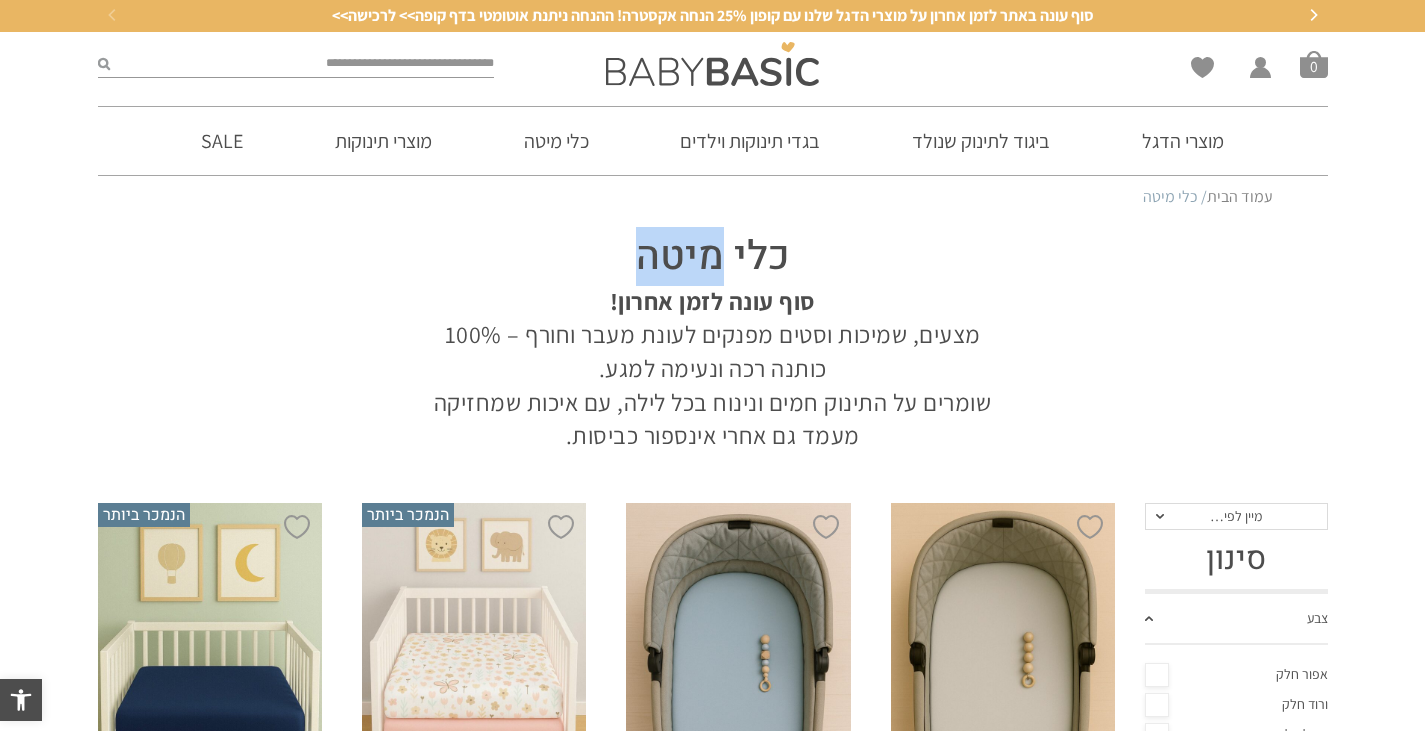 click on "כלי מיטה" at bounding box center (713, 257) 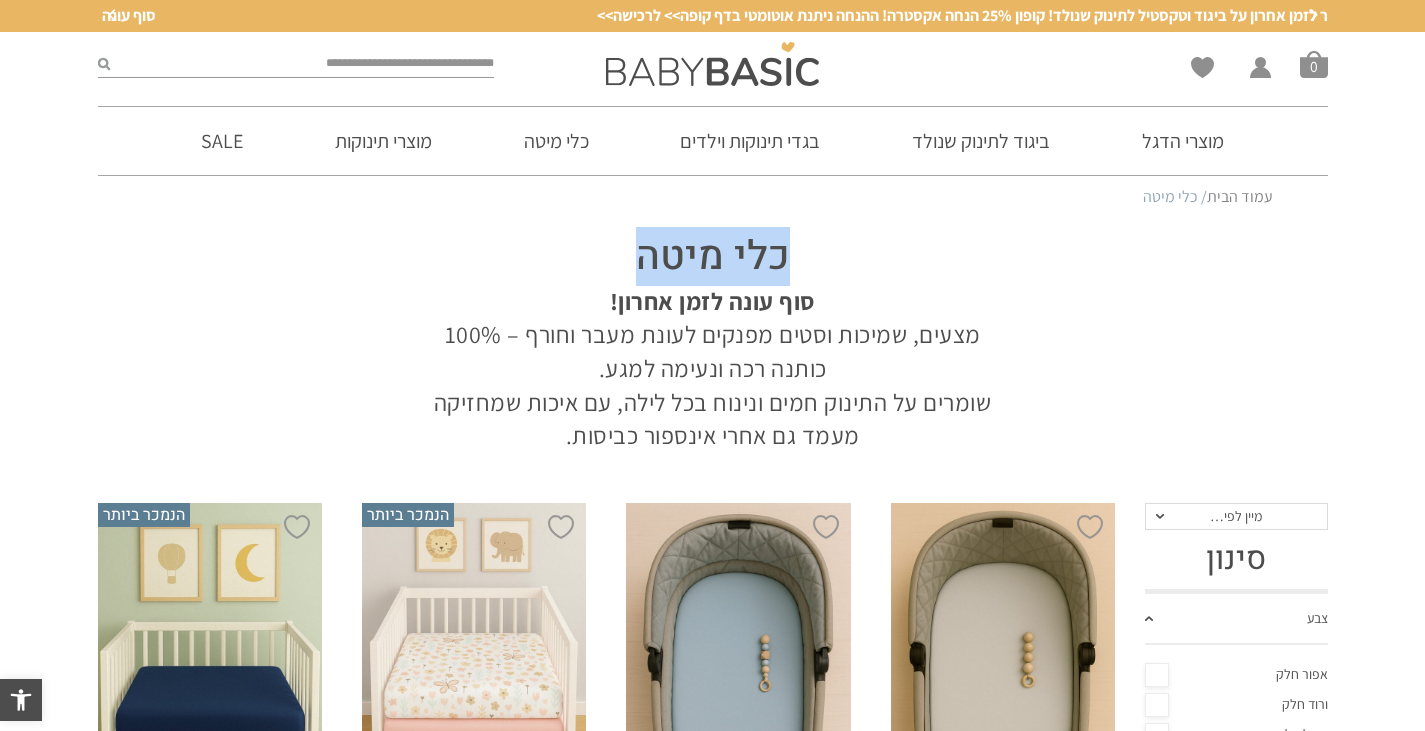 click on "כלי מיטה" at bounding box center (713, 257) 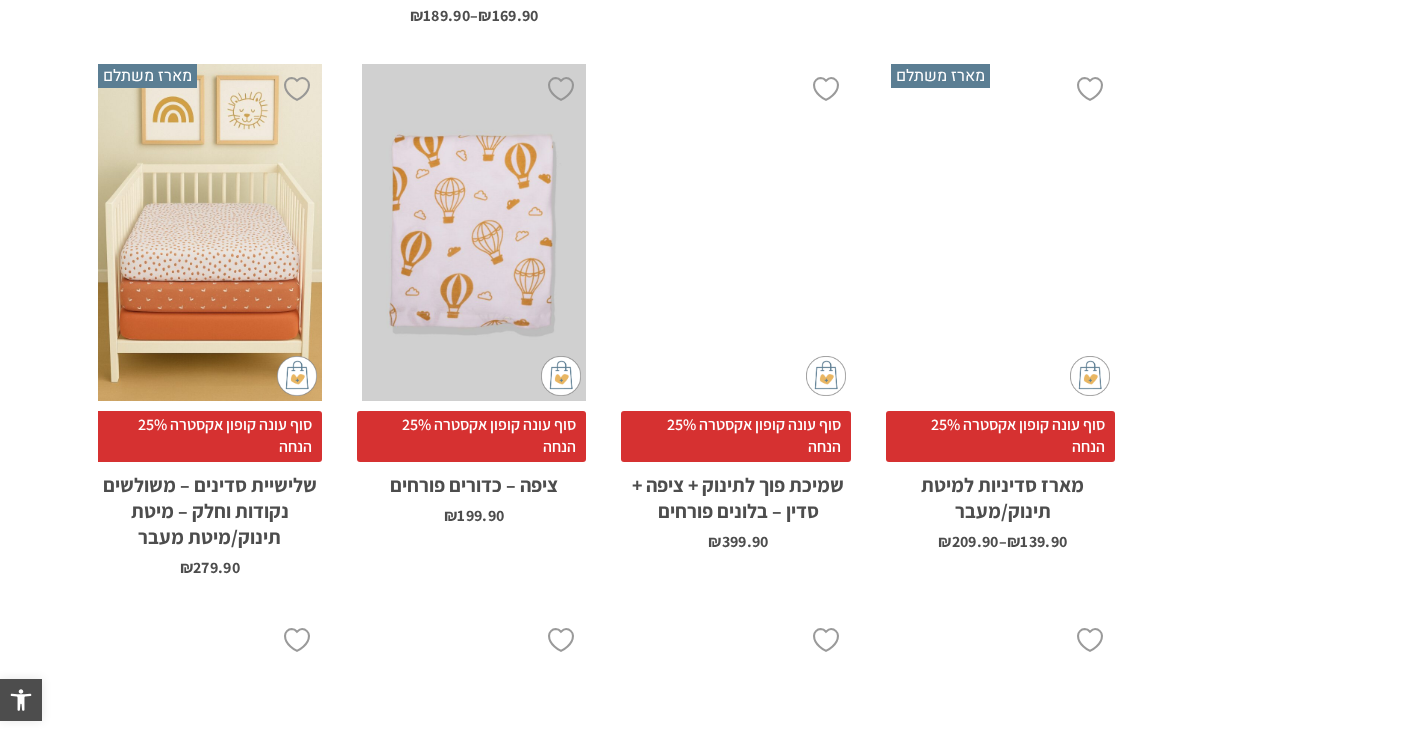 scroll, scrollTop: 5000, scrollLeft: 0, axis: vertical 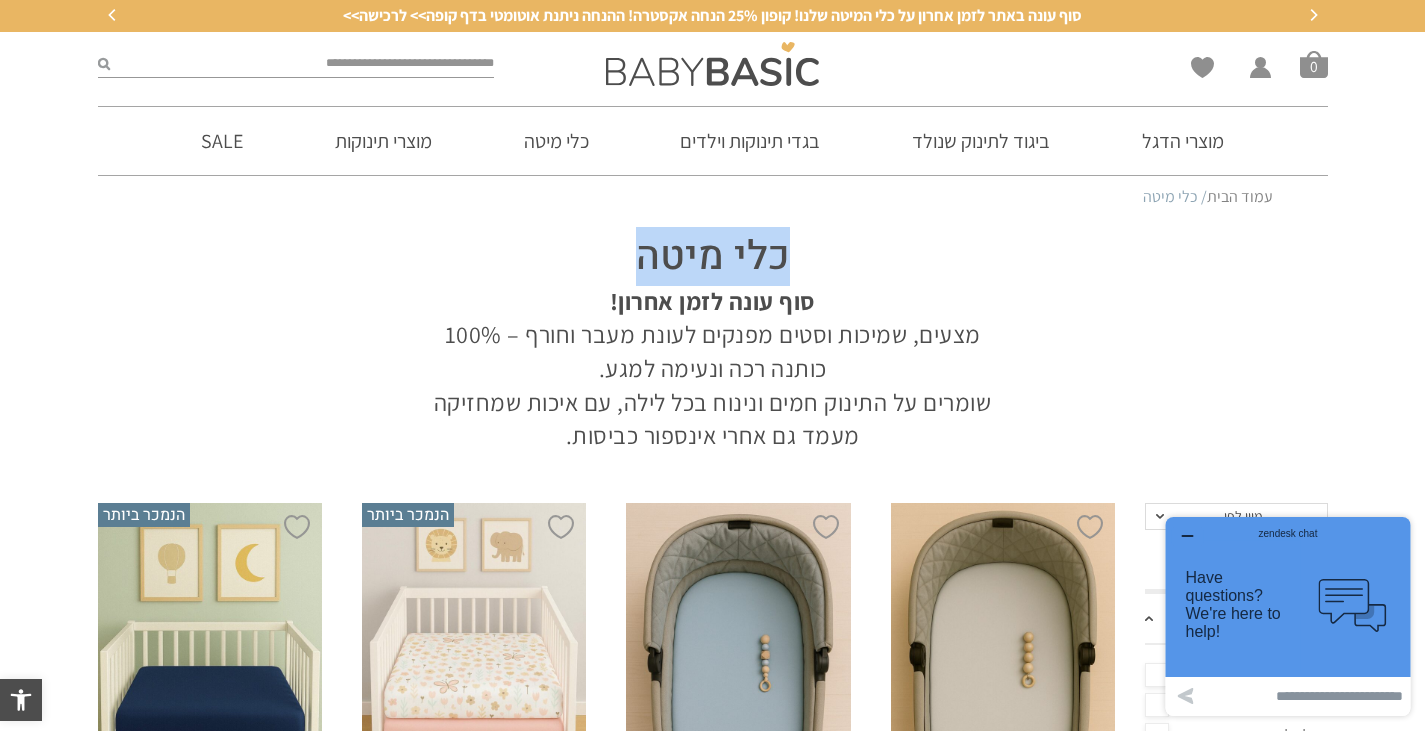 click on "כלי מיטה" at bounding box center [713, 257] 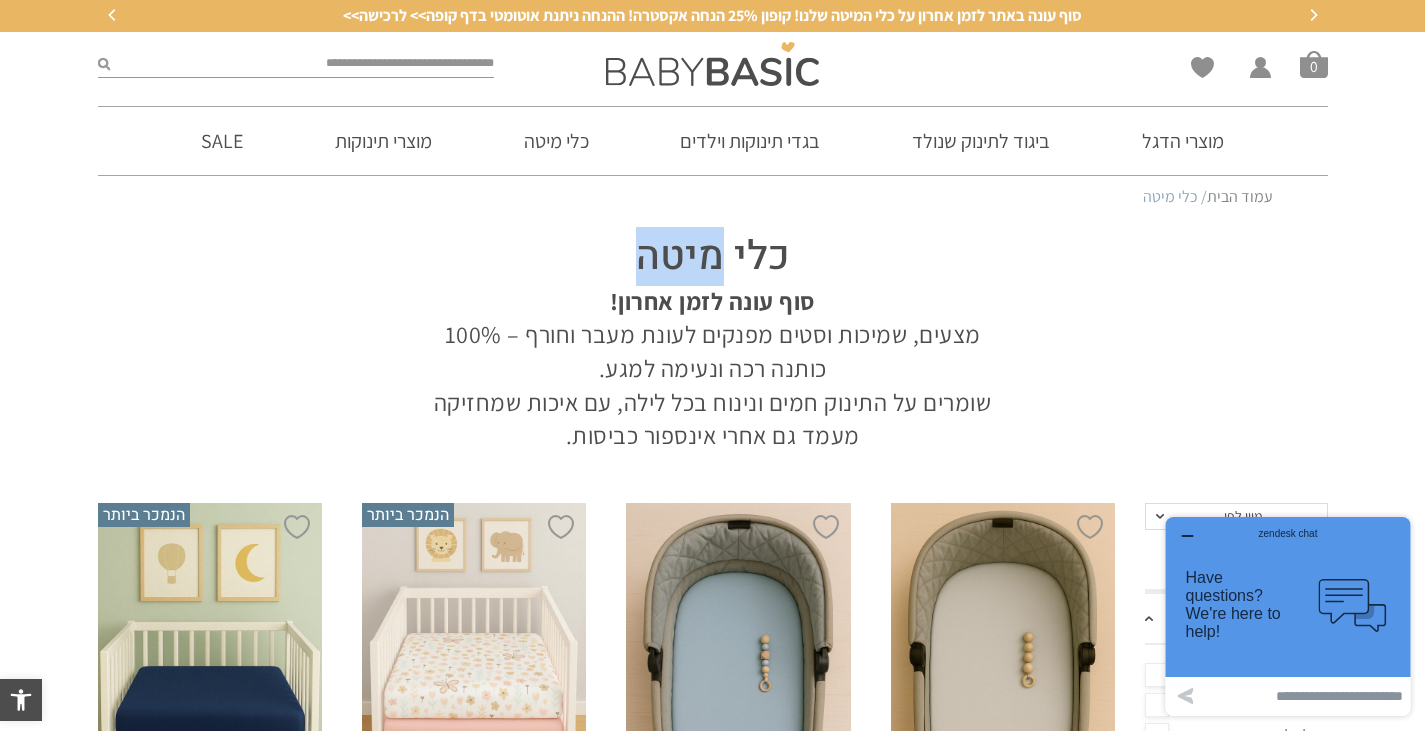 click on "כלי מיטה" at bounding box center [713, 257] 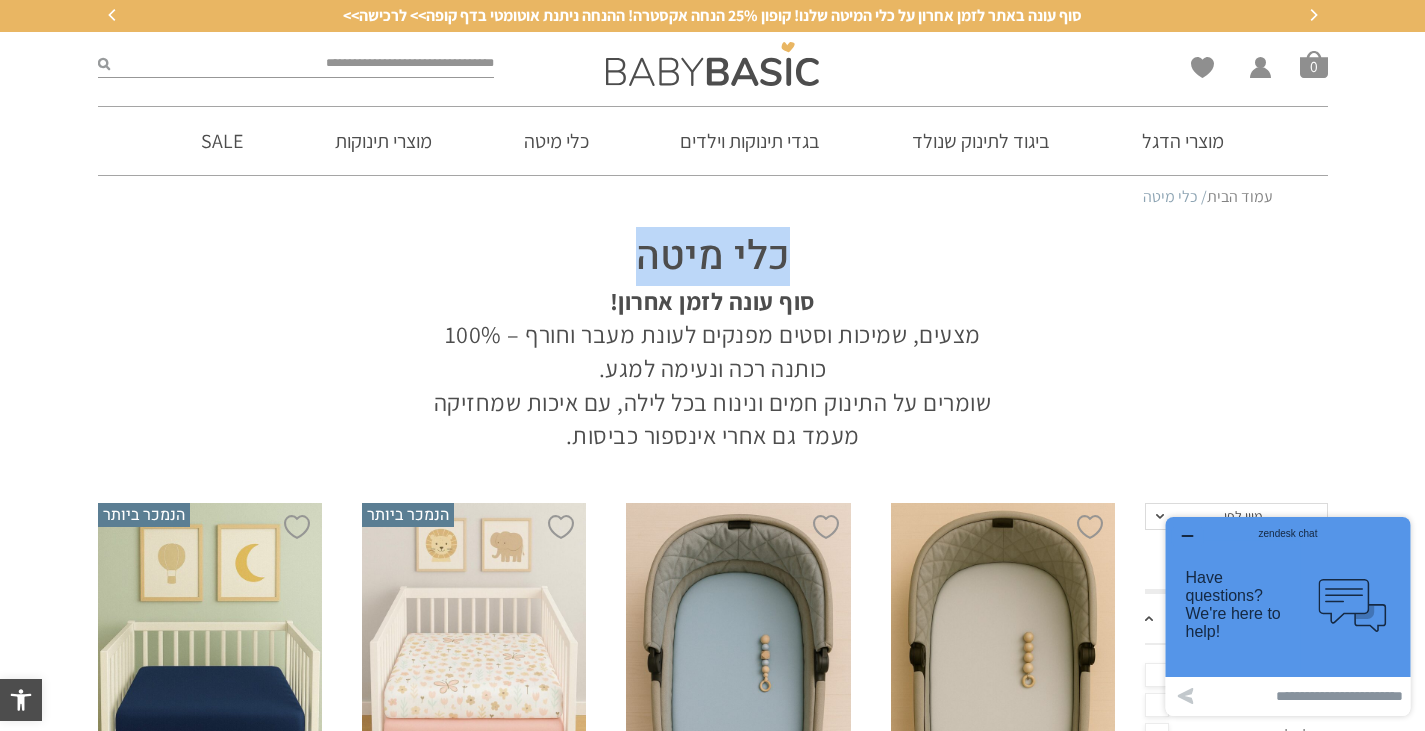 click on "כלי מיטה" at bounding box center (713, 257) 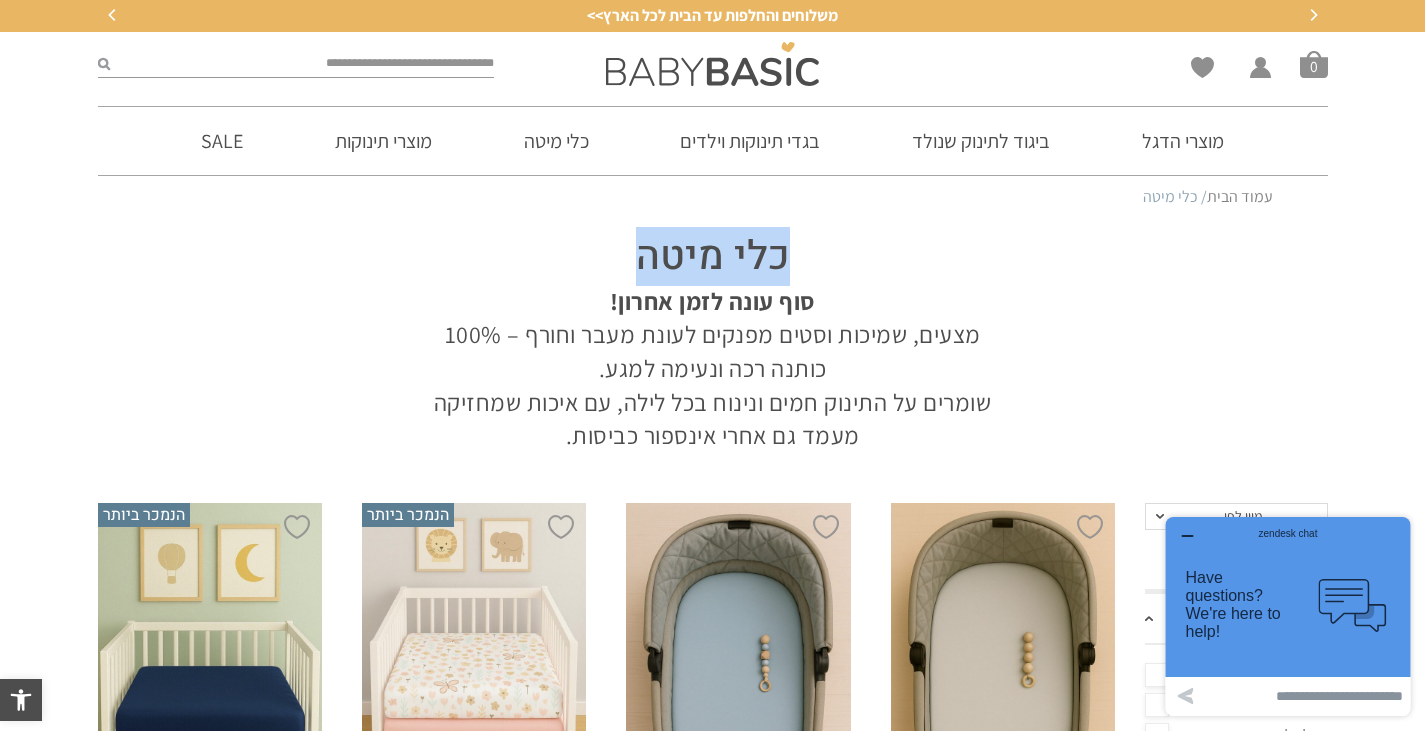 click on "[PRODUCT_CATEGORY]
[SALE_EVENT]
[PRODUCT_TYPE], [PRODUCT_TYPE] and [PRODUCT_TYPE] for [SEASON] and [SEASON] – 100% [MATERIAL] [QUALITY] and [QUALITY]. [BENEFIT] [PERSON] [BENEFIT] and [BENEFIT] every night, with [QUALITY] that lasts even after countless washes." at bounding box center [713, 336] 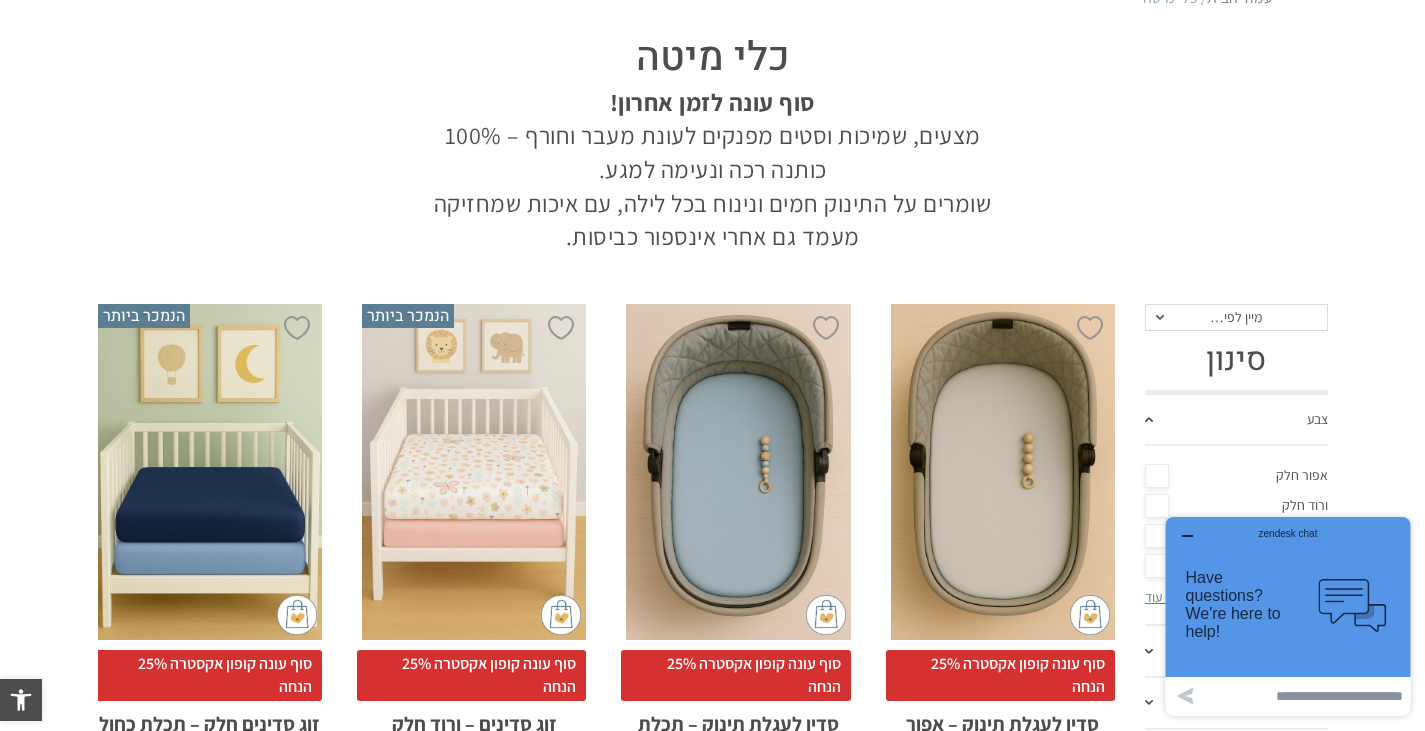 scroll, scrollTop: 200, scrollLeft: 0, axis: vertical 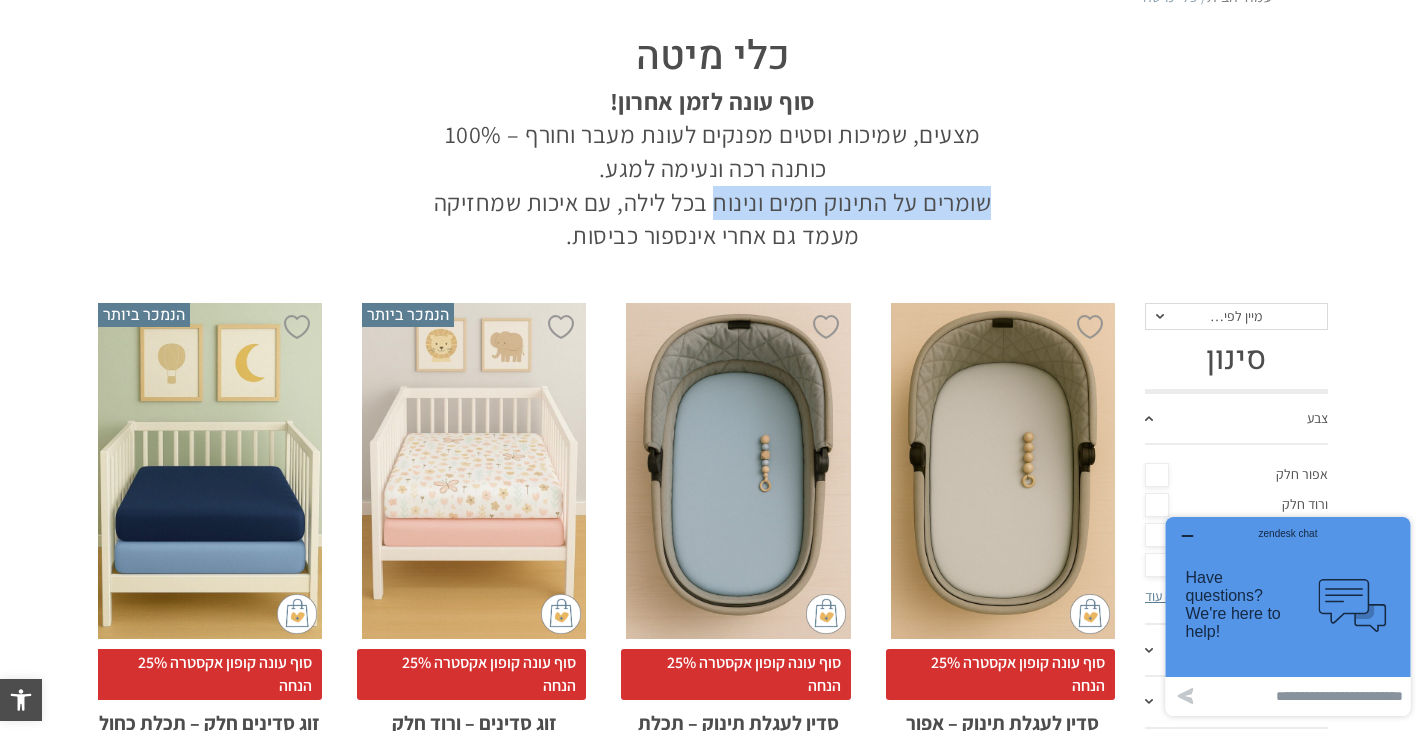 drag, startPoint x: 989, startPoint y: 206, endPoint x: 714, endPoint y: 196, distance: 275.18176 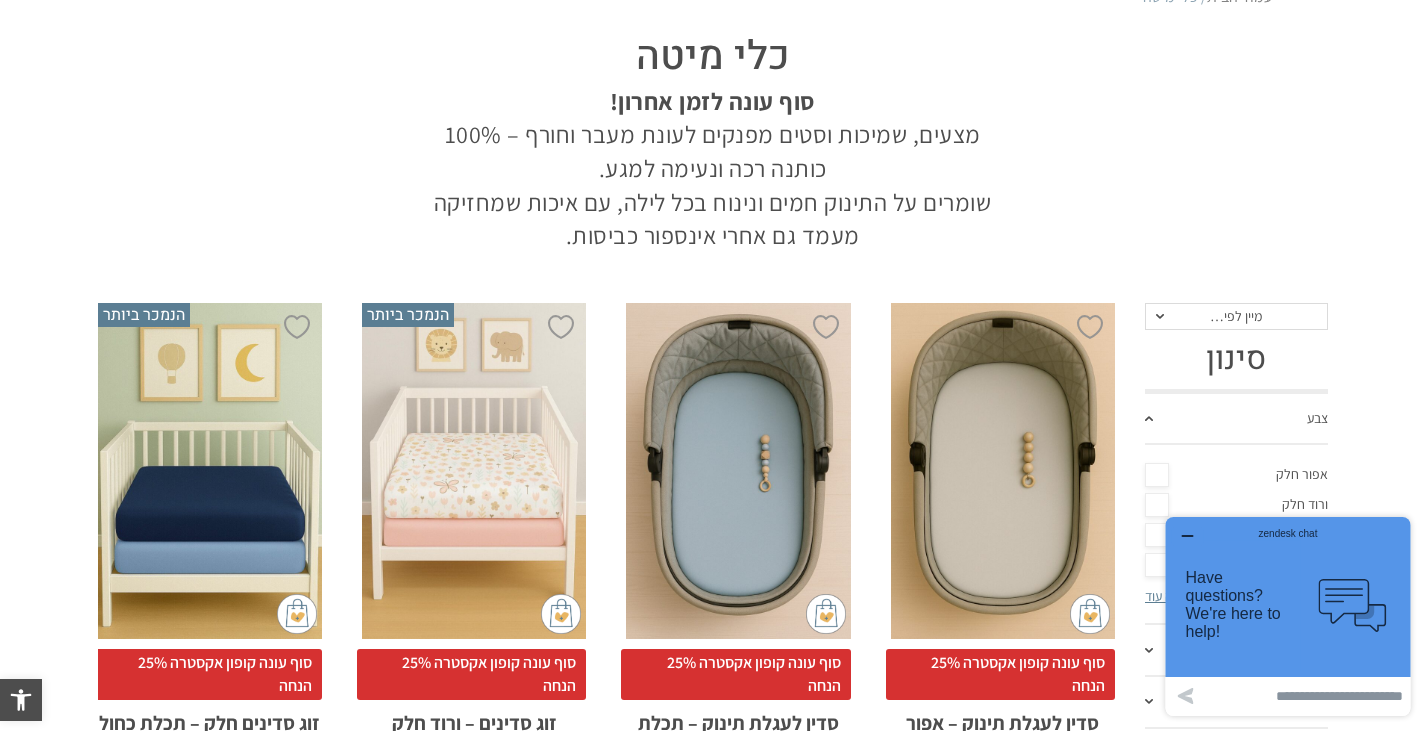 click on "סוף עונה לזמן אחרון!
מצעים, שמיכות וסטים מפנקים לעונת מעבר וחורף – 100% כותנה רכה ונעימה למגע. שומרים על התינוק חמים ונינוח בכל לילה, עם איכות שמחזיקה מעמד גם אחרי אינספור כביסות." at bounding box center [713, 169] 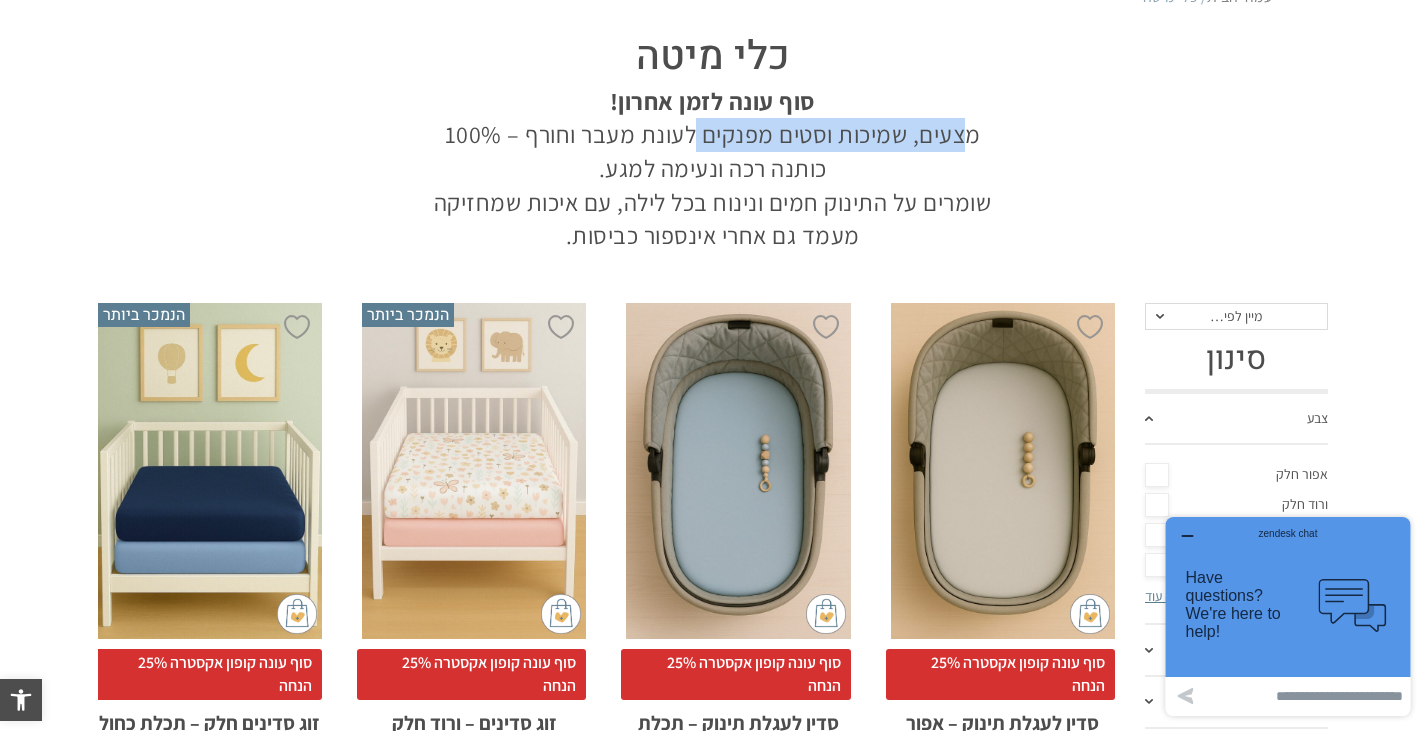 drag, startPoint x: 987, startPoint y: 133, endPoint x: 703, endPoint y: 131, distance: 284.00705 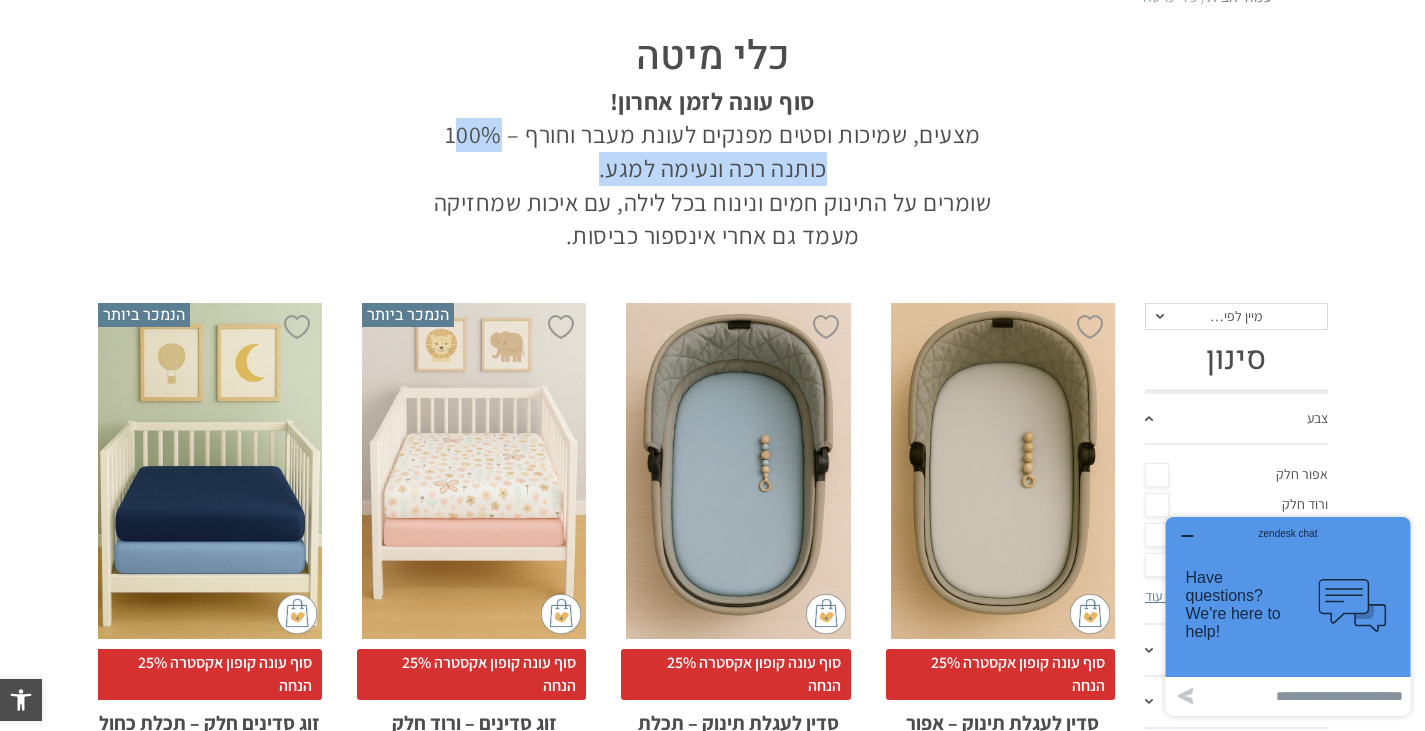 drag, startPoint x: 466, startPoint y: 136, endPoint x: 605, endPoint y: 180, distance: 145.7978 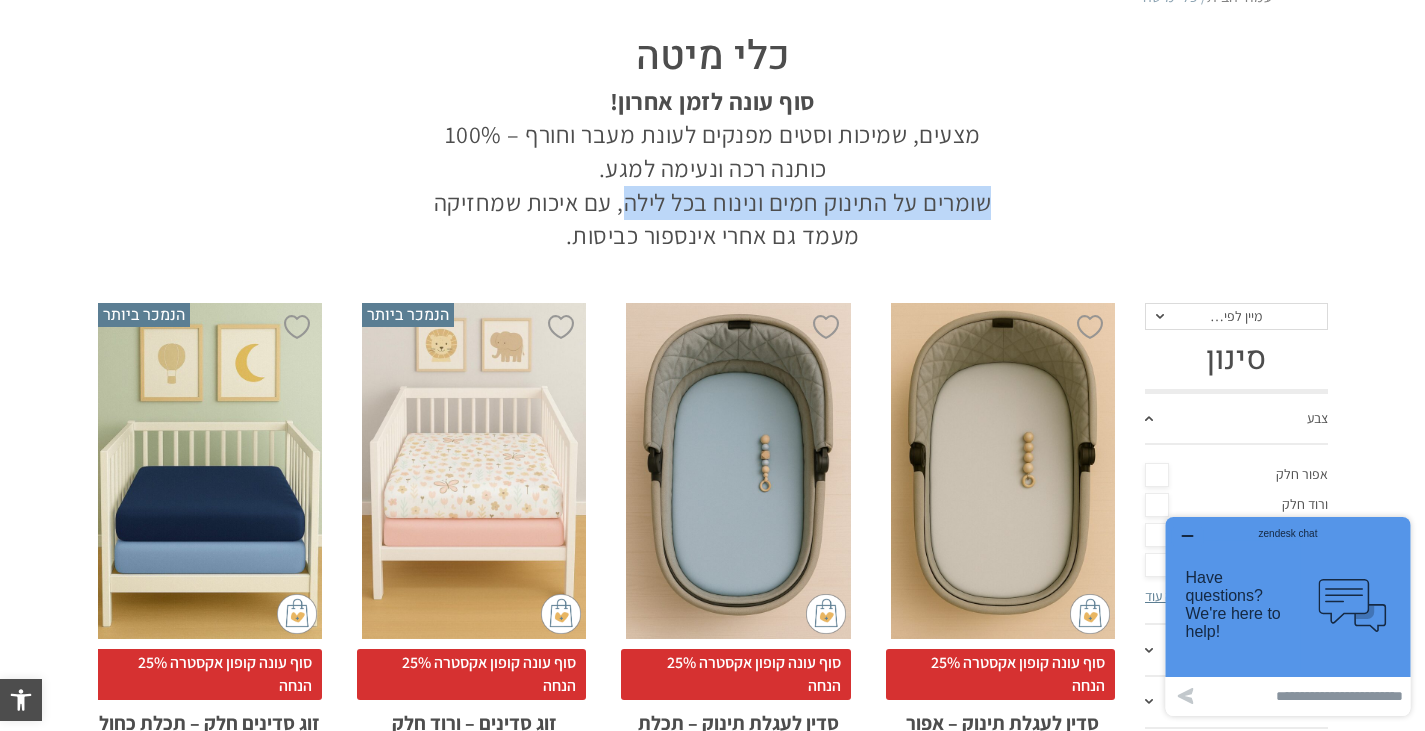 drag, startPoint x: 986, startPoint y: 208, endPoint x: 627, endPoint y: 201, distance: 359.06824 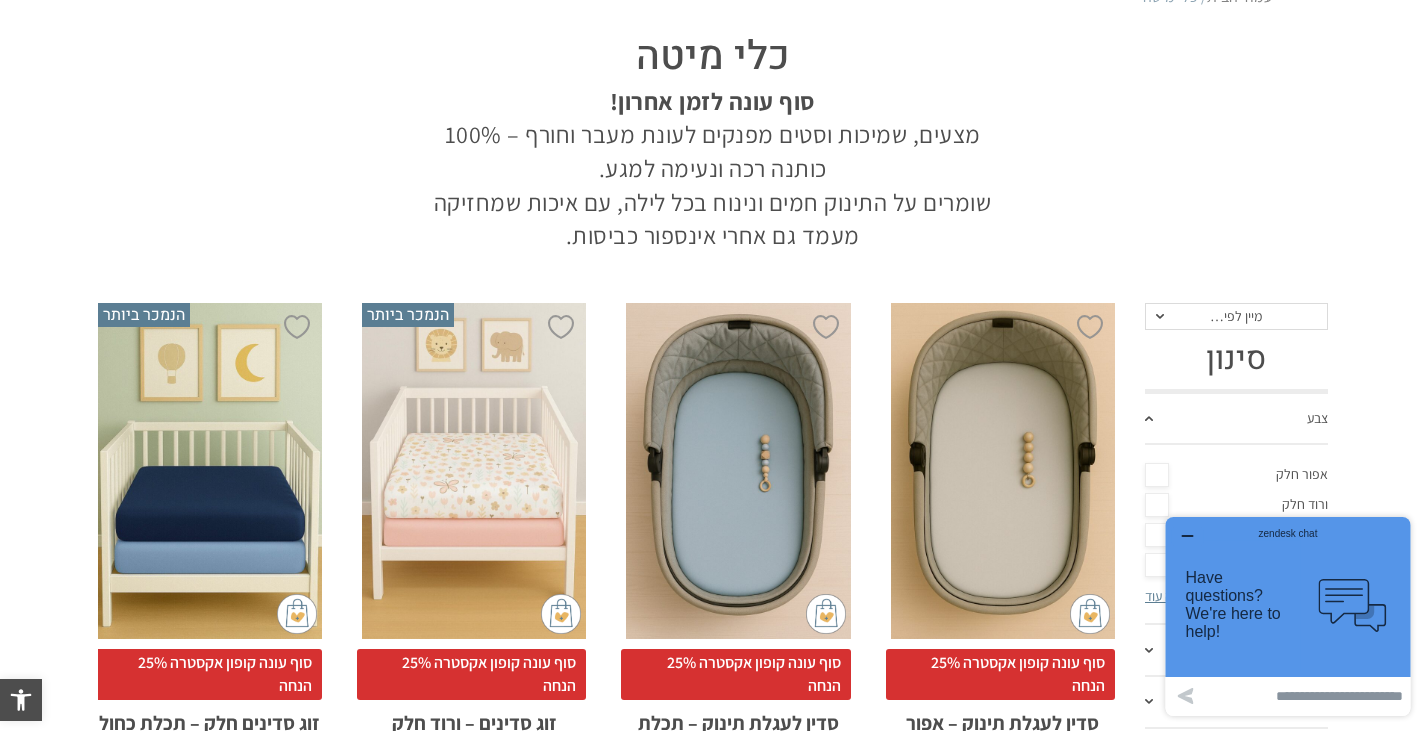 click on "סוף עונה לזמן אחרון!
מצעים, שמיכות וסטים מפנקים לעונת מעבר וחורף – 100% כותנה רכה ונעימה למגע. שומרים על התינוק חמים ונינוח בכל לילה, עם איכות שמחזיקה מעמד גם אחרי אינספור כביסות." at bounding box center [713, 169] 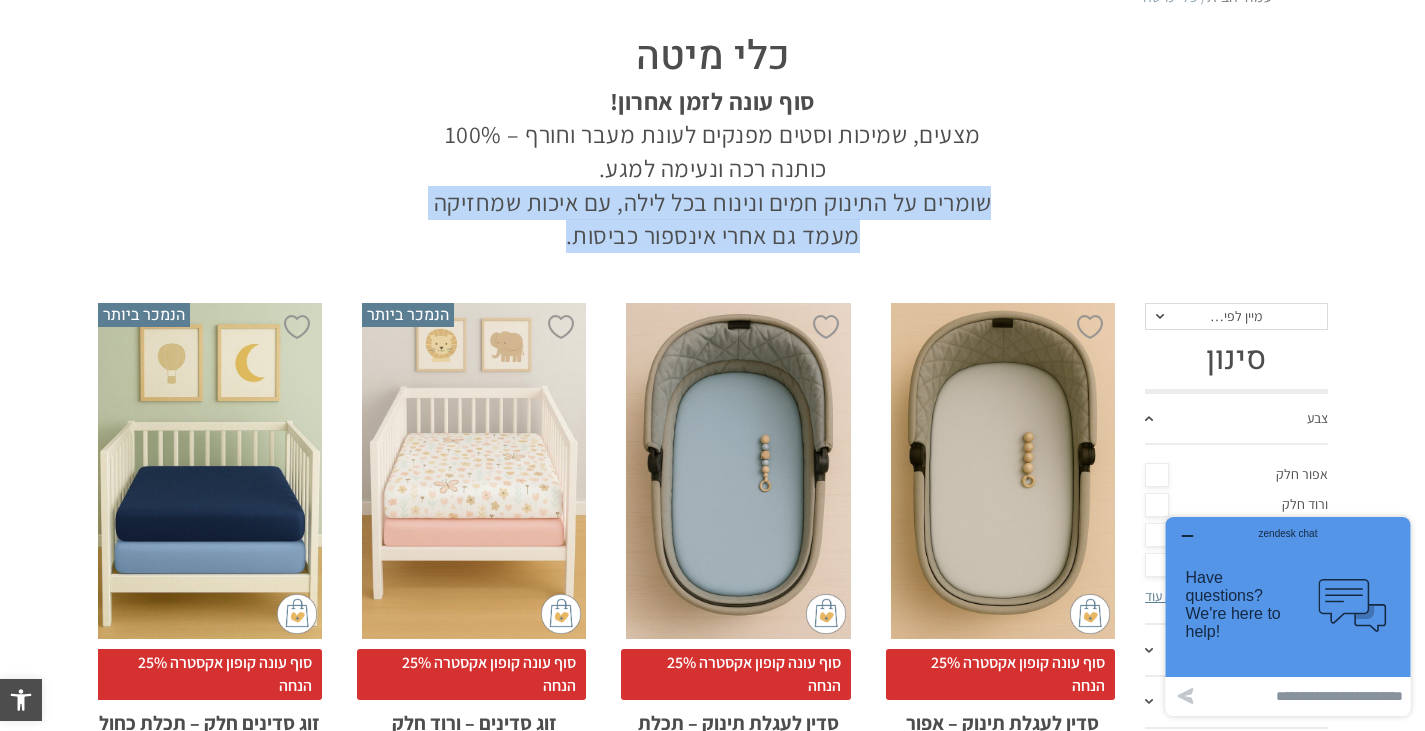 drag, startPoint x: 964, startPoint y: 198, endPoint x: 540, endPoint y: 243, distance: 426.3813 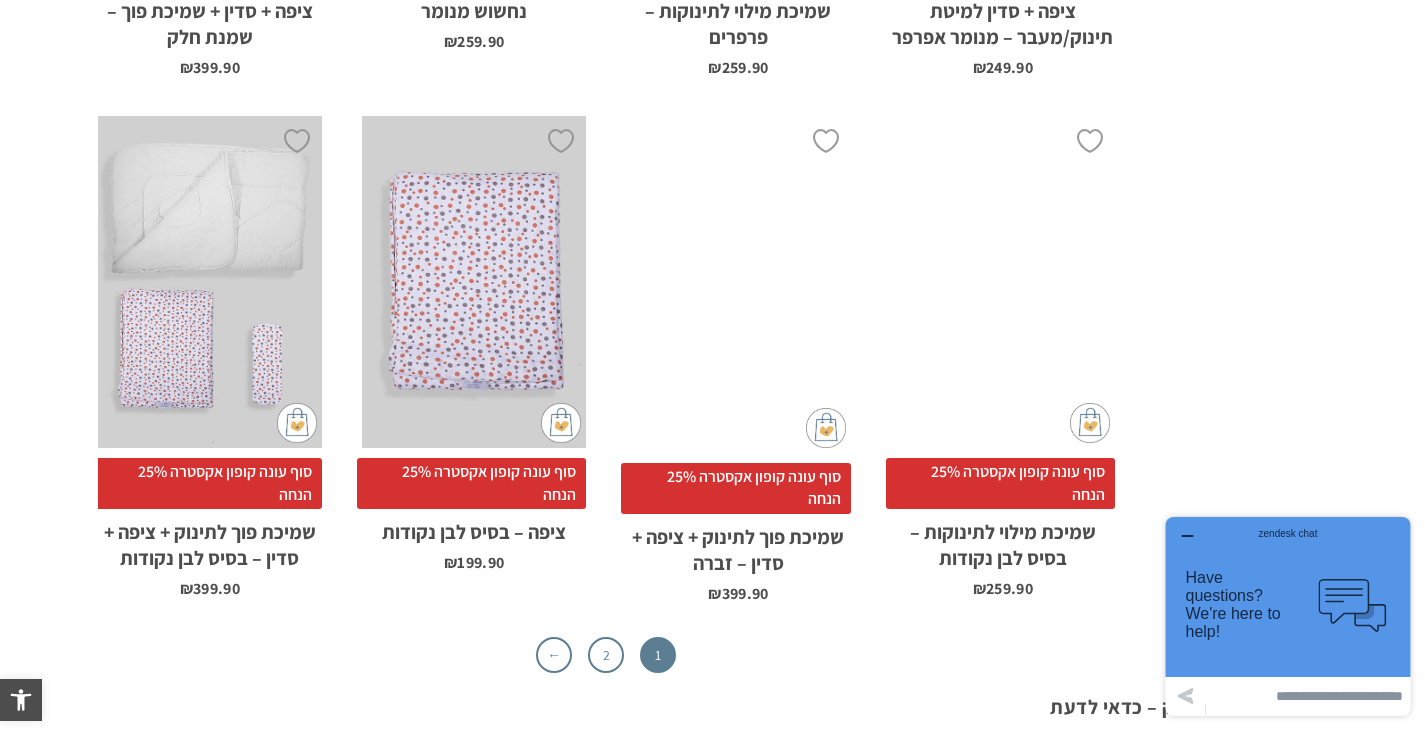 scroll, scrollTop: 6600, scrollLeft: 0, axis: vertical 